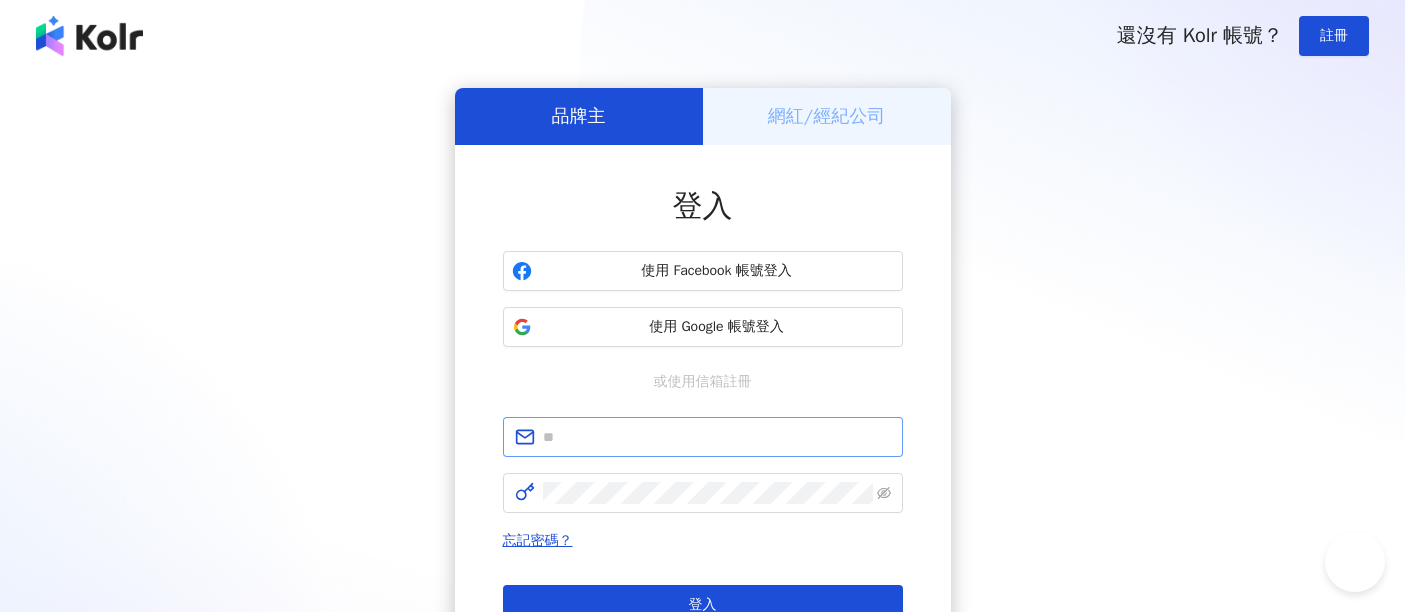 scroll, scrollTop: 0, scrollLeft: 0, axis: both 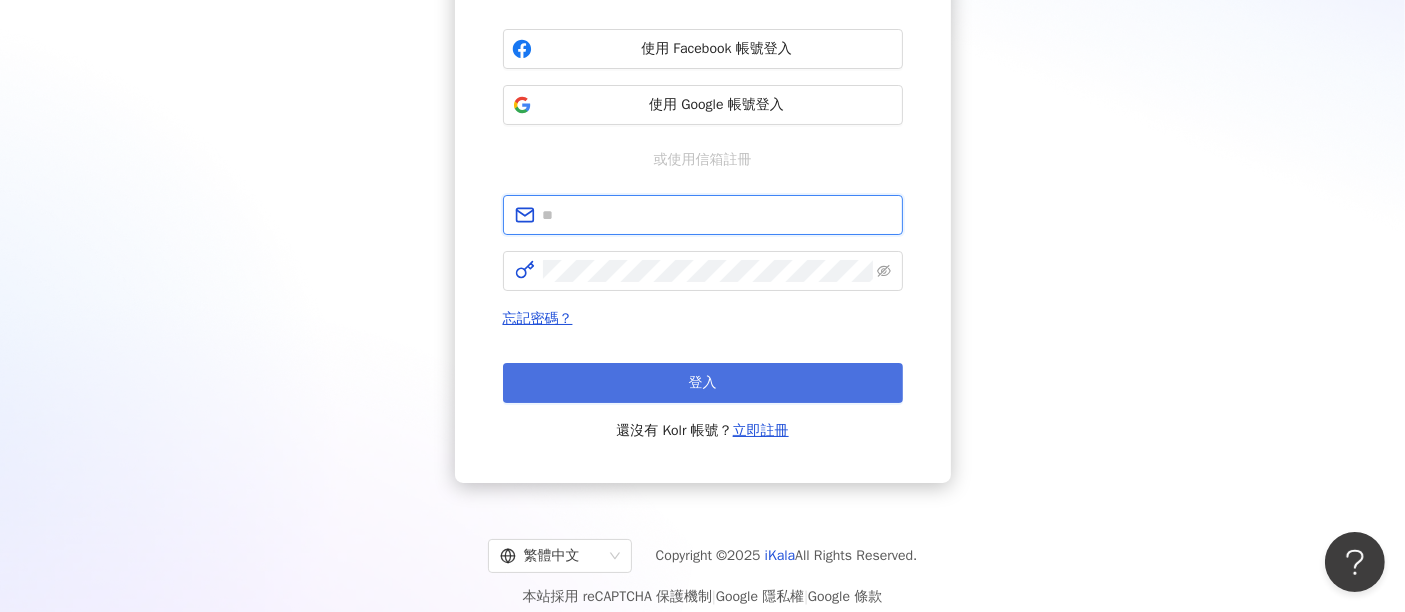 type on "**********" 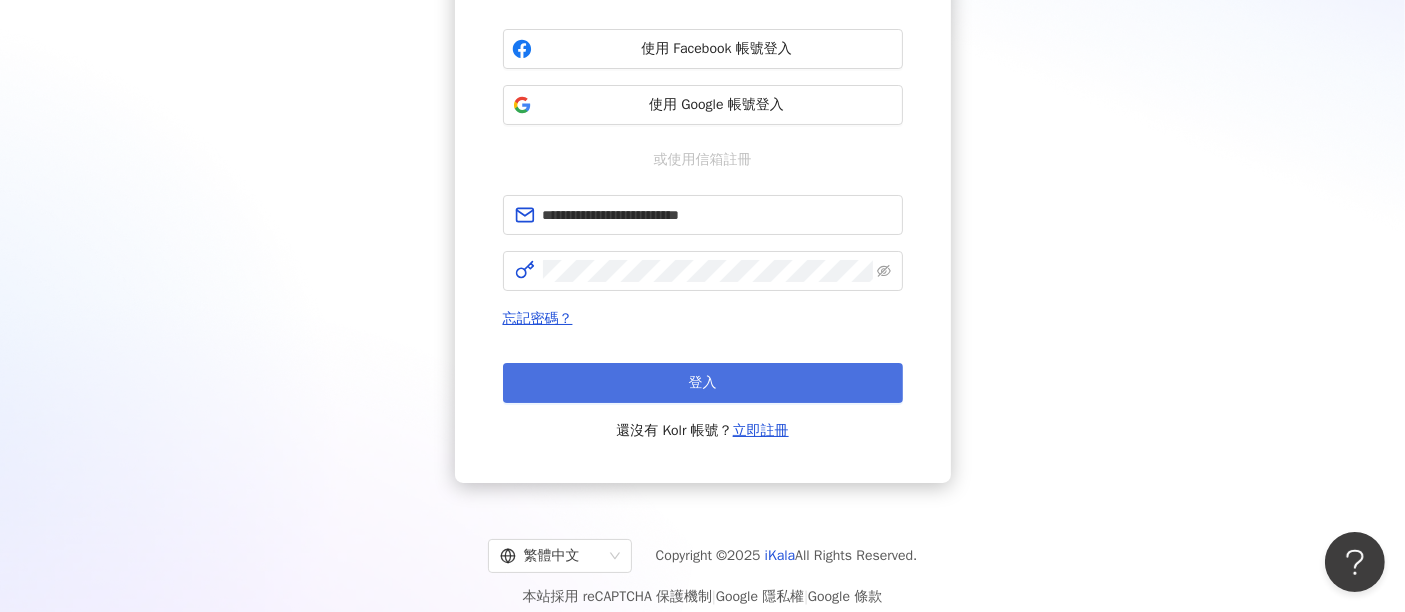 click on "登入" at bounding box center [703, 383] 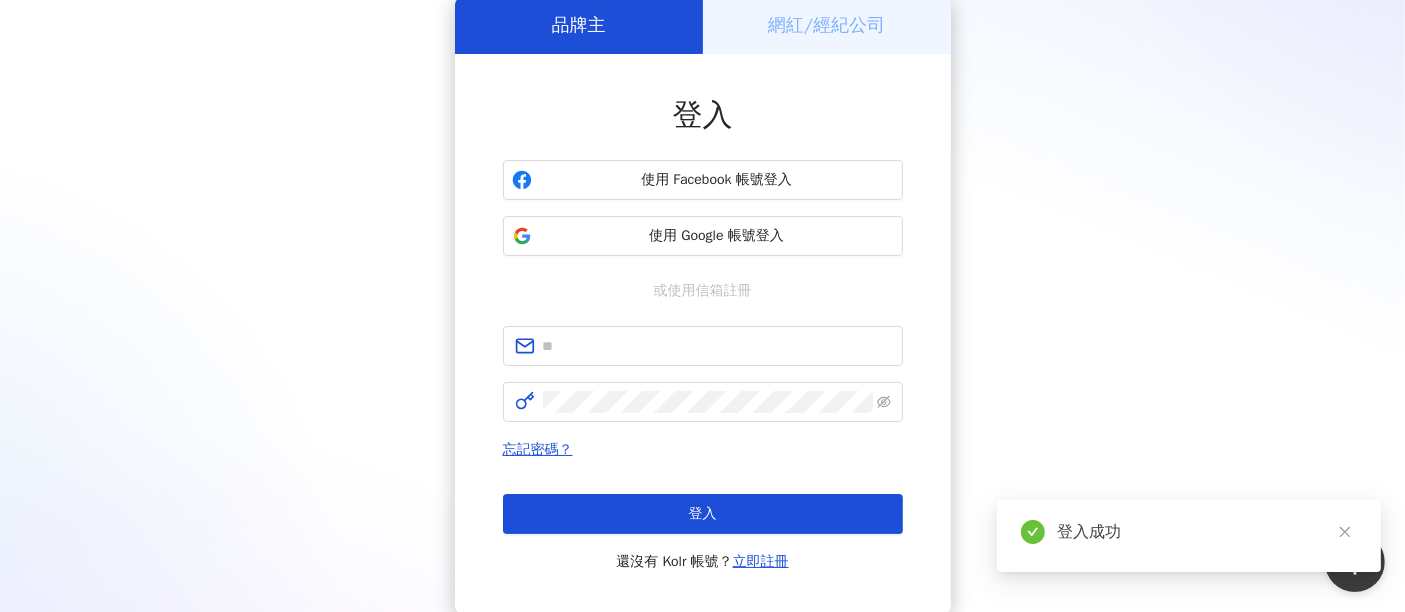 scroll, scrollTop: 0, scrollLeft: 0, axis: both 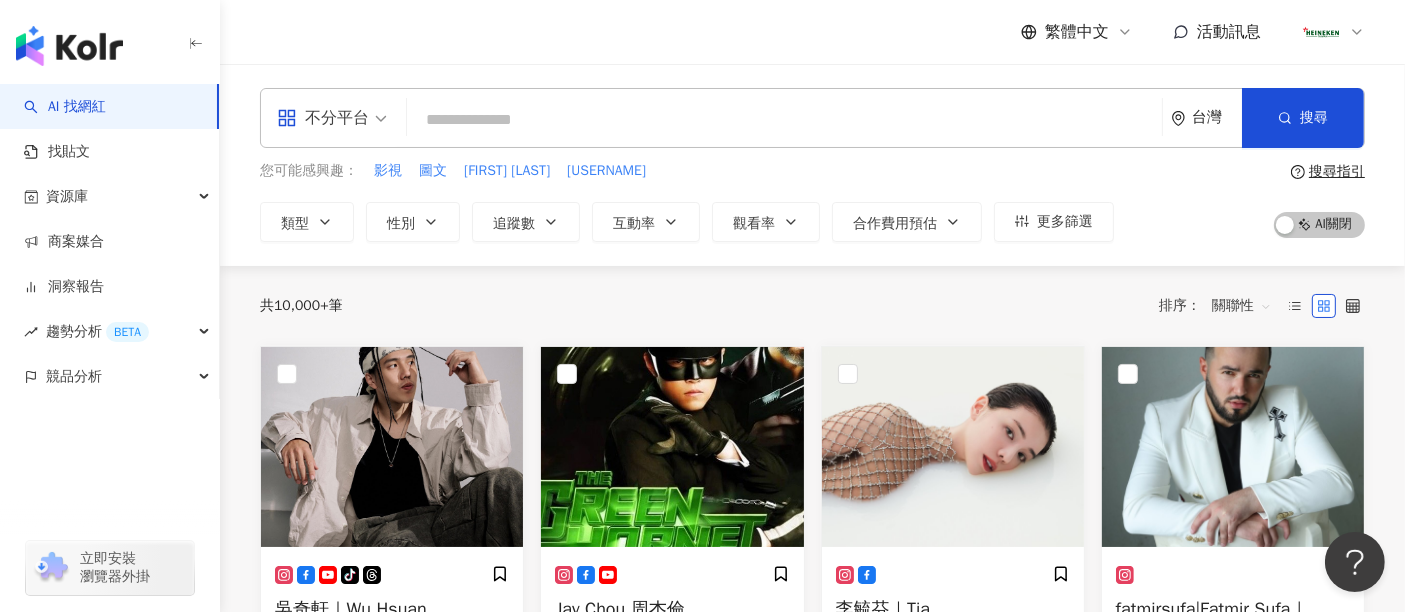 paste on "**********" 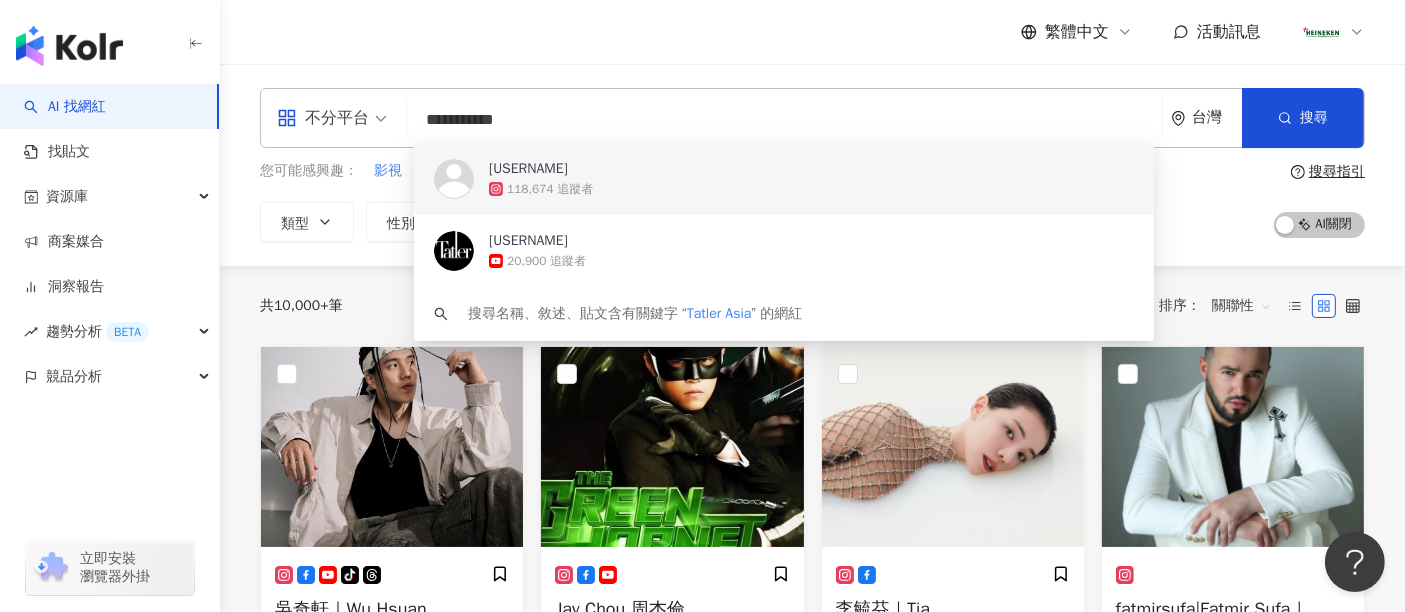 click on "118,674   追蹤者" at bounding box center [811, 189] 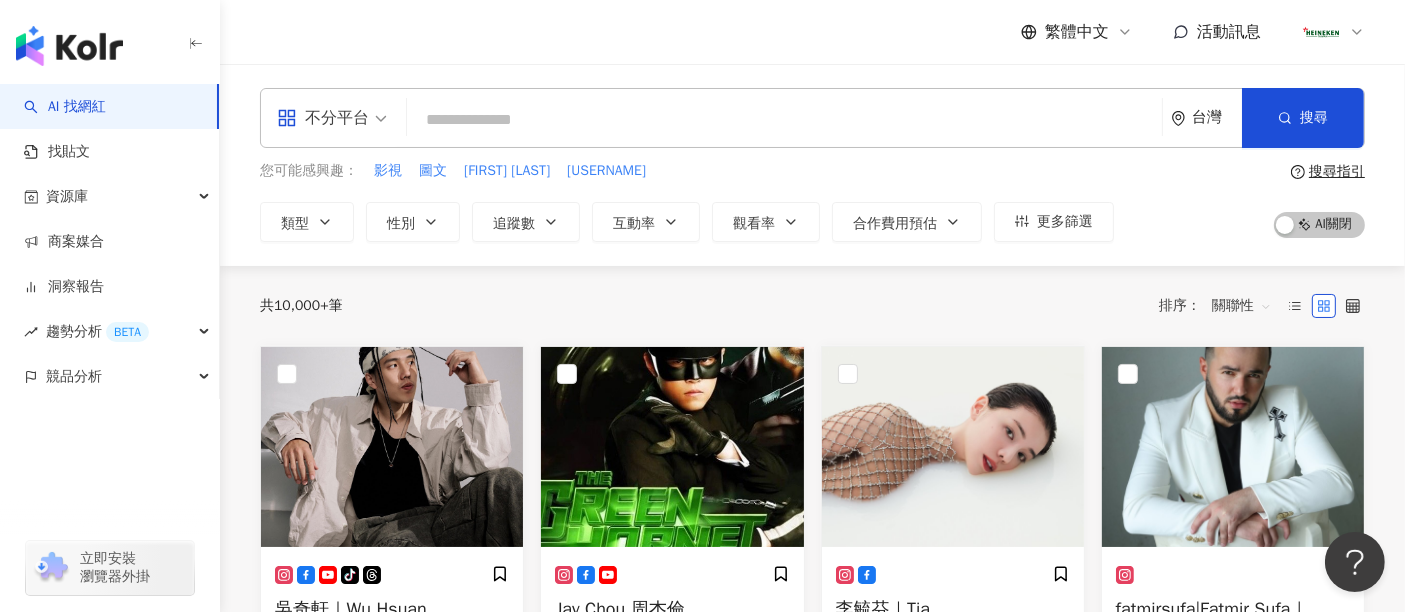paste on "**********" 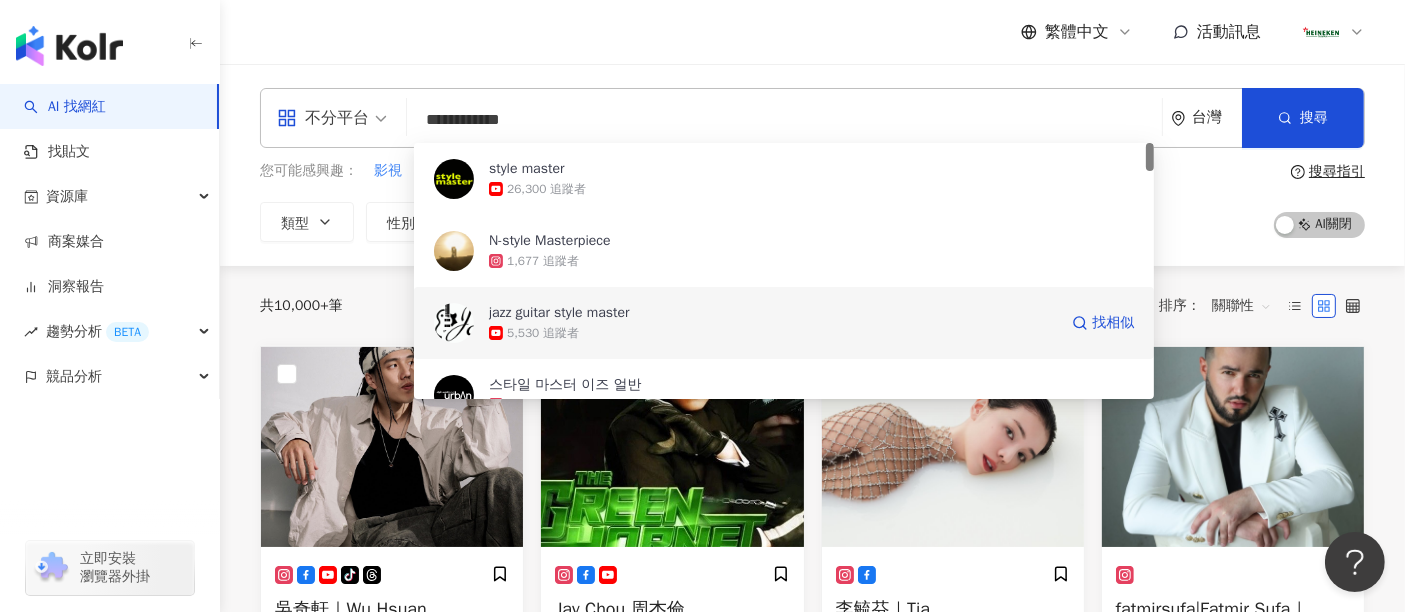 scroll, scrollTop: 111, scrollLeft: 0, axis: vertical 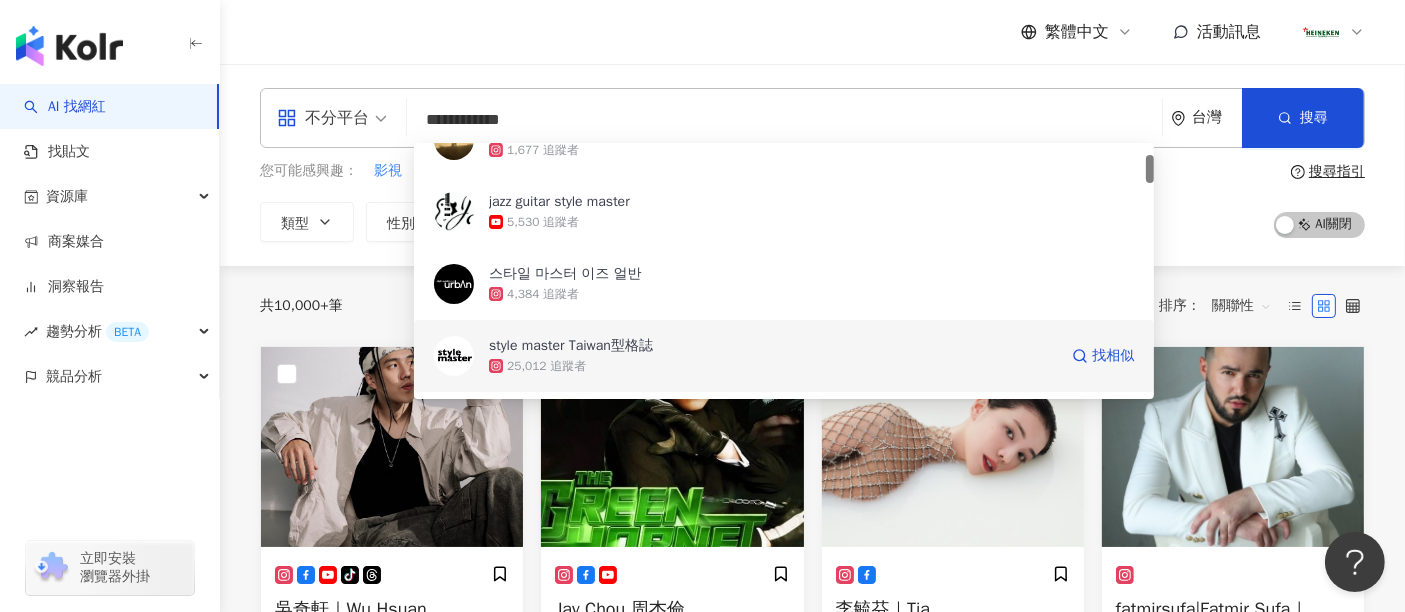 click on "25,012   追蹤者" at bounding box center (773, 366) 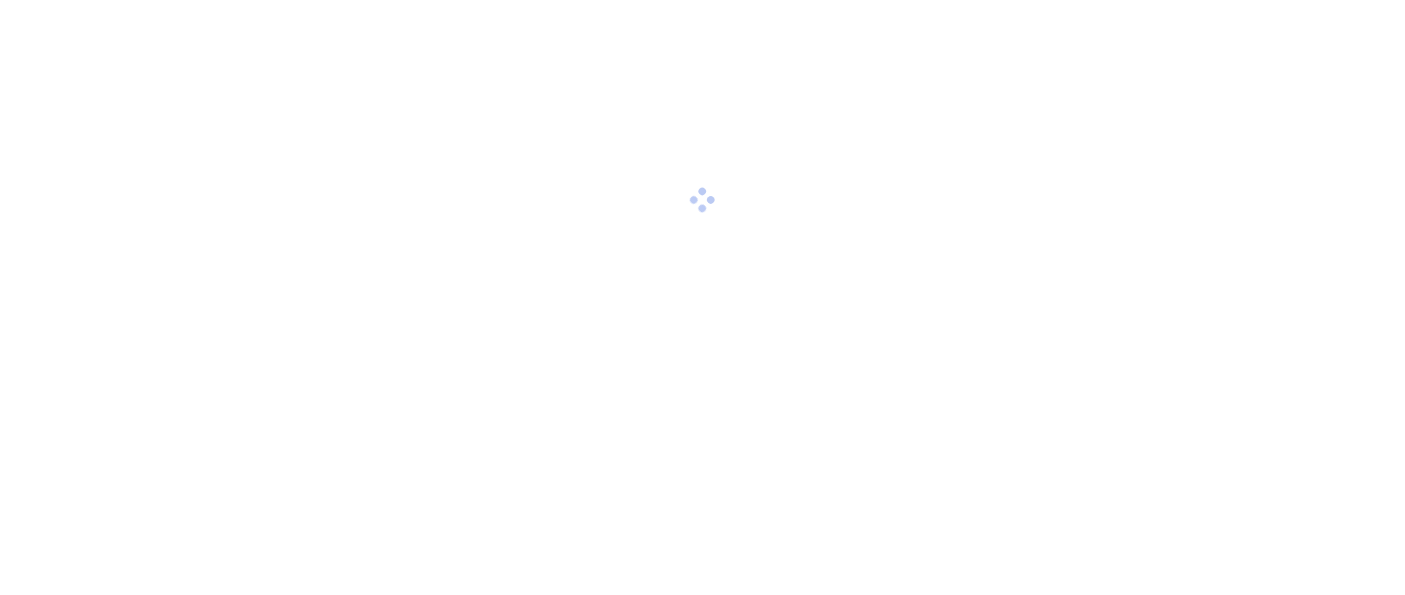 scroll, scrollTop: 0, scrollLeft: 0, axis: both 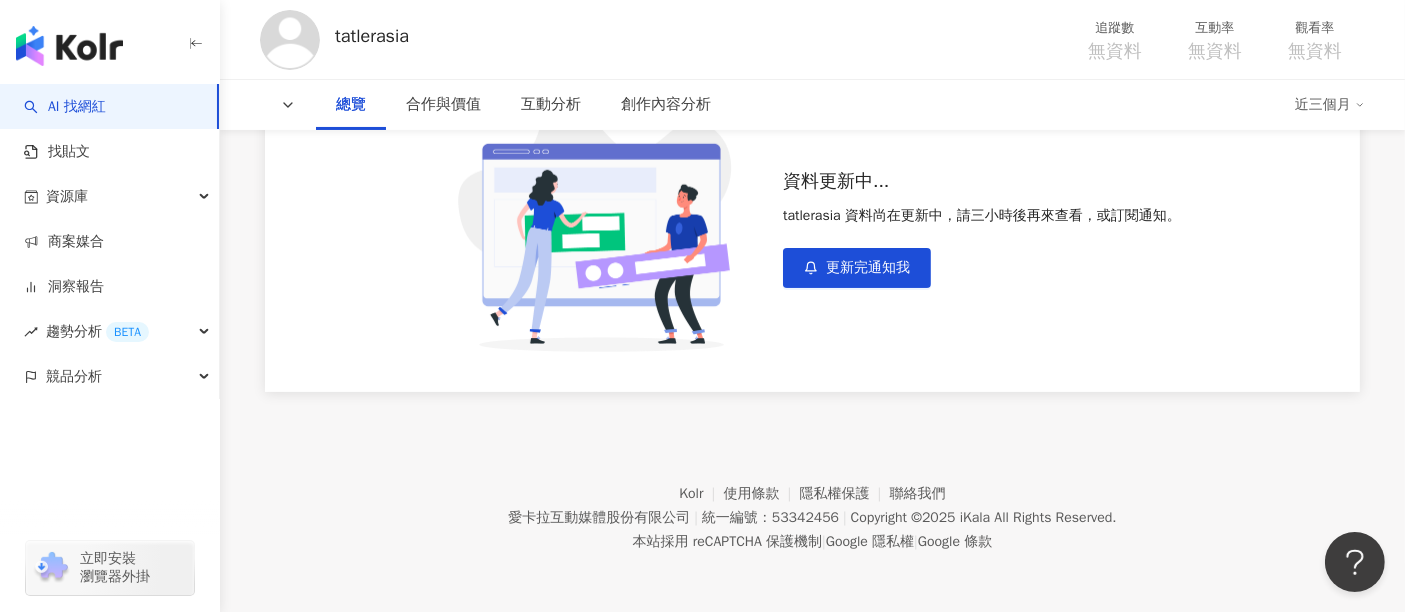 click at bounding box center (69, 46) 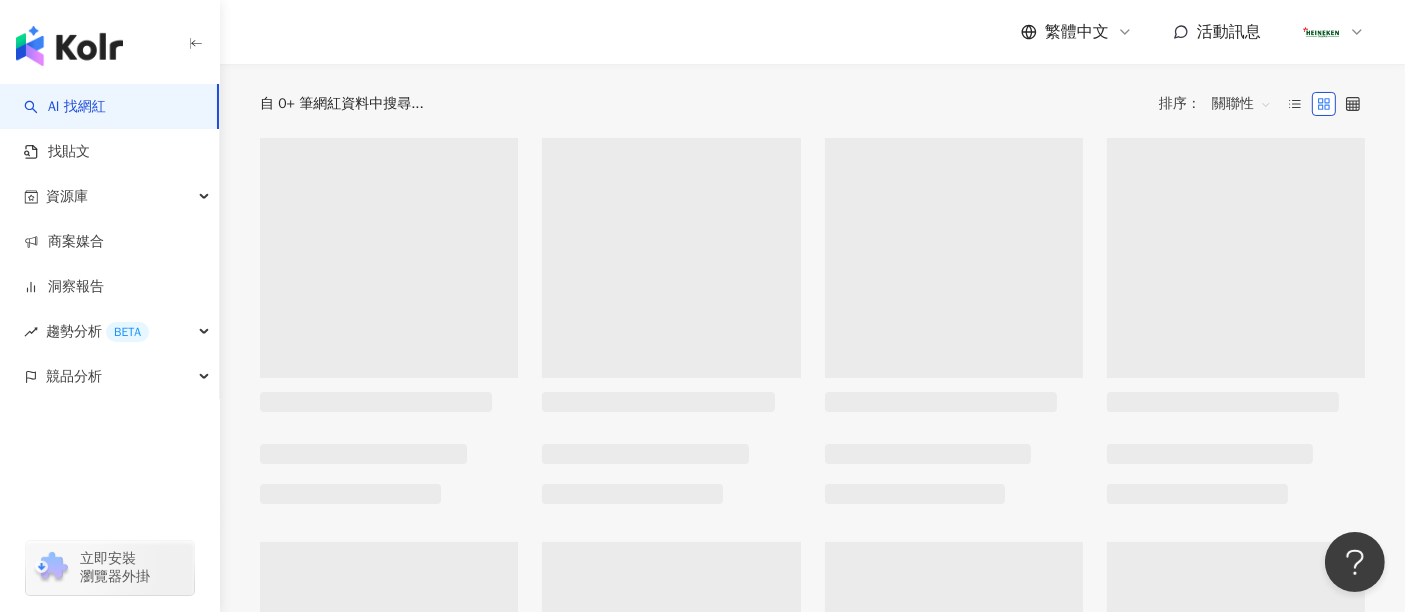 scroll, scrollTop: 0, scrollLeft: 0, axis: both 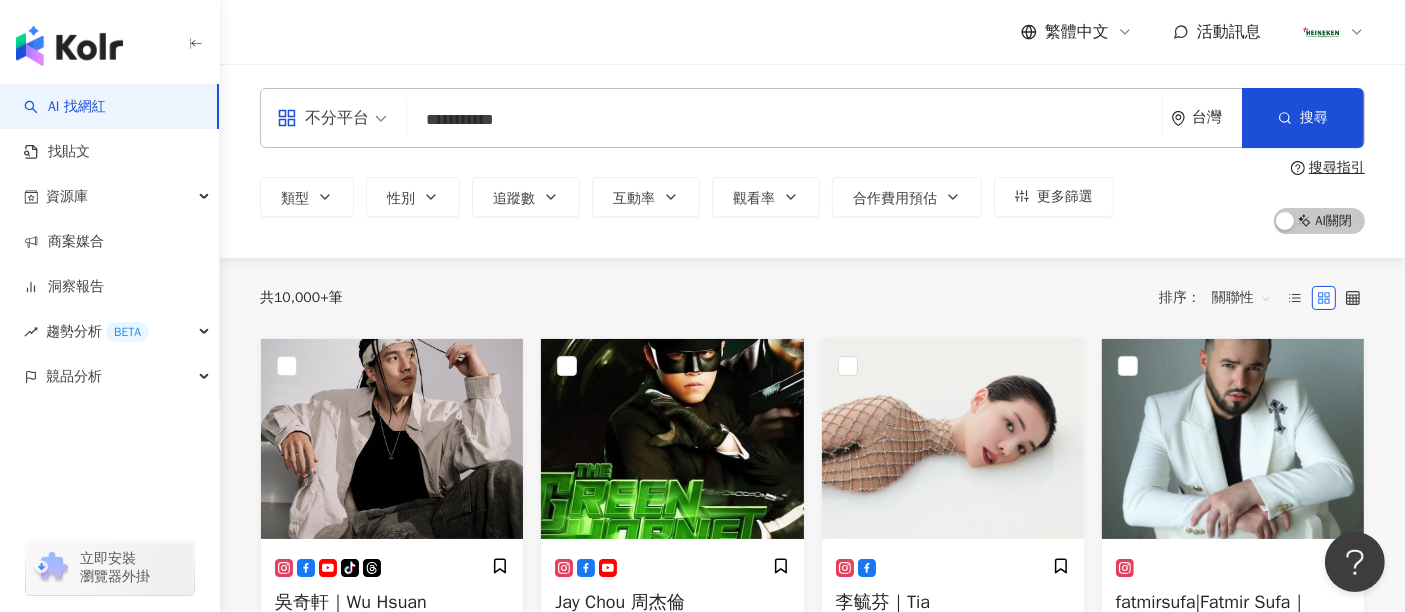 drag, startPoint x: 505, startPoint y: 118, endPoint x: 564, endPoint y: 124, distance: 59.3043 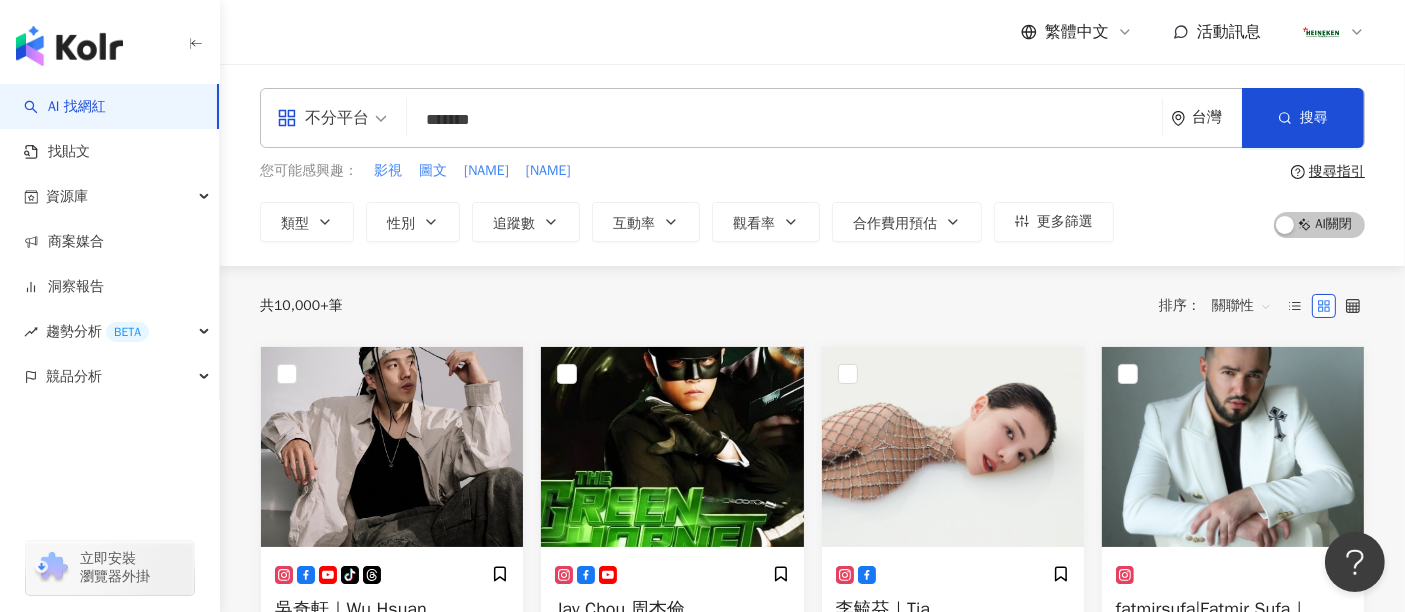 type on "******" 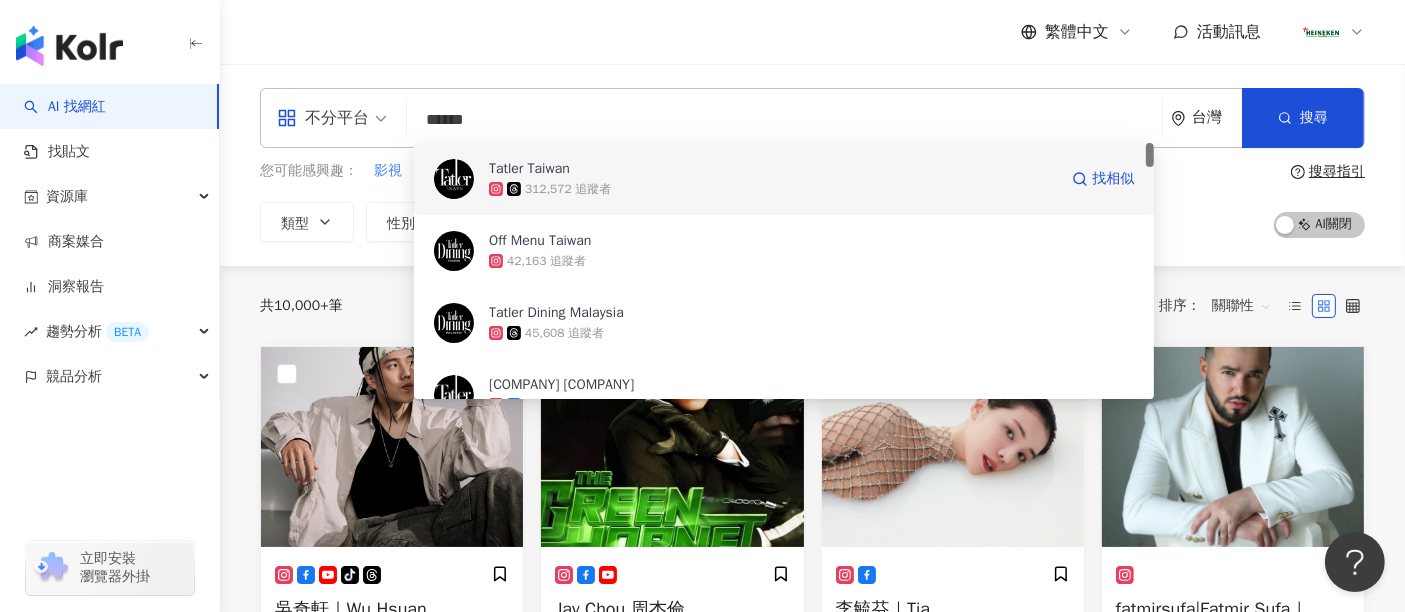 click on "Tatler Taiwan" at bounding box center (773, 169) 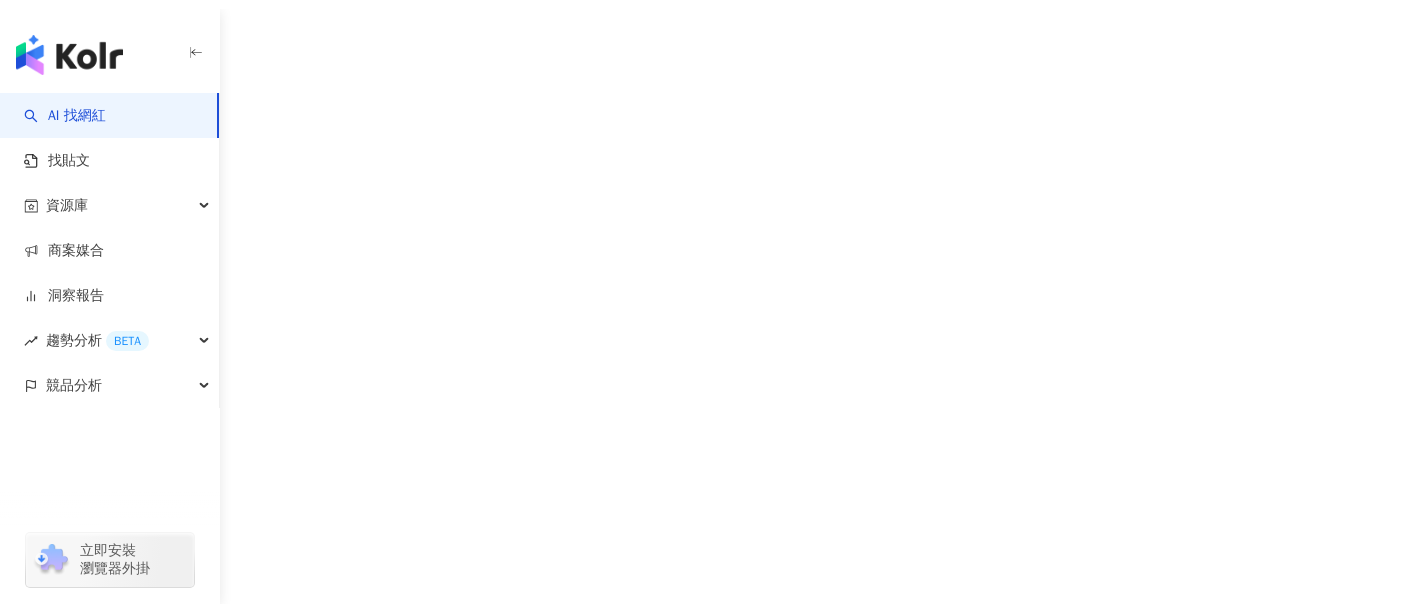 scroll, scrollTop: 0, scrollLeft: 0, axis: both 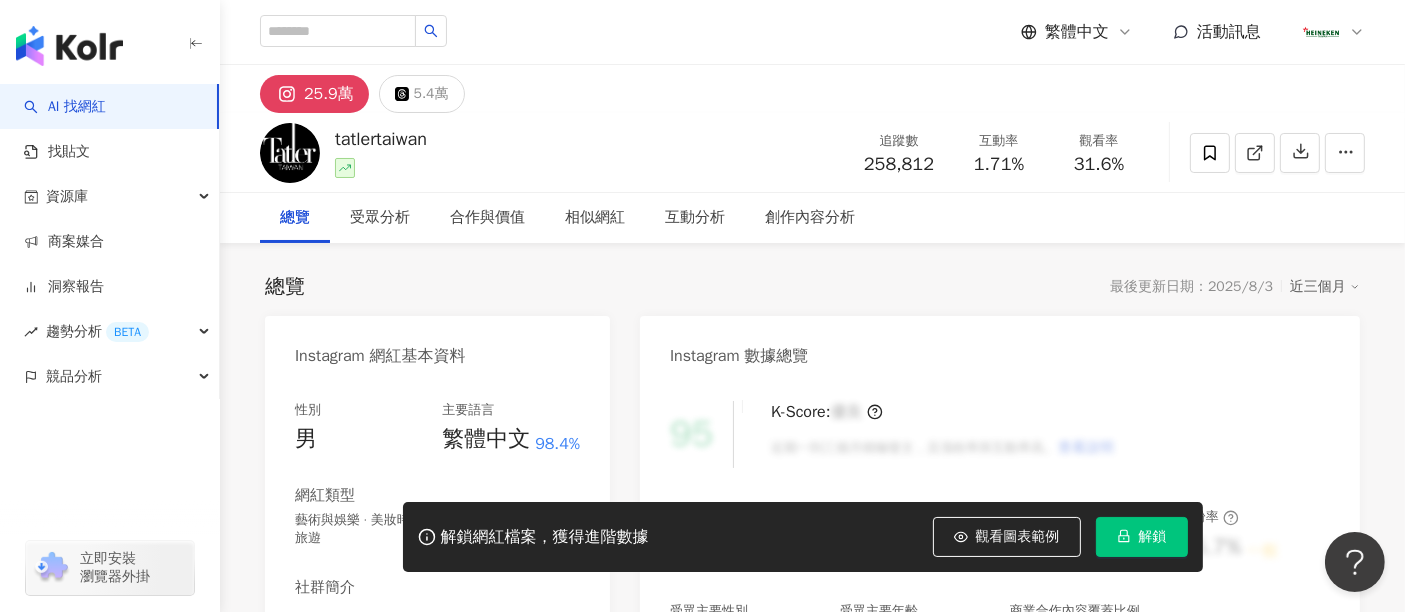 click on "解鎖" at bounding box center [1153, 537] 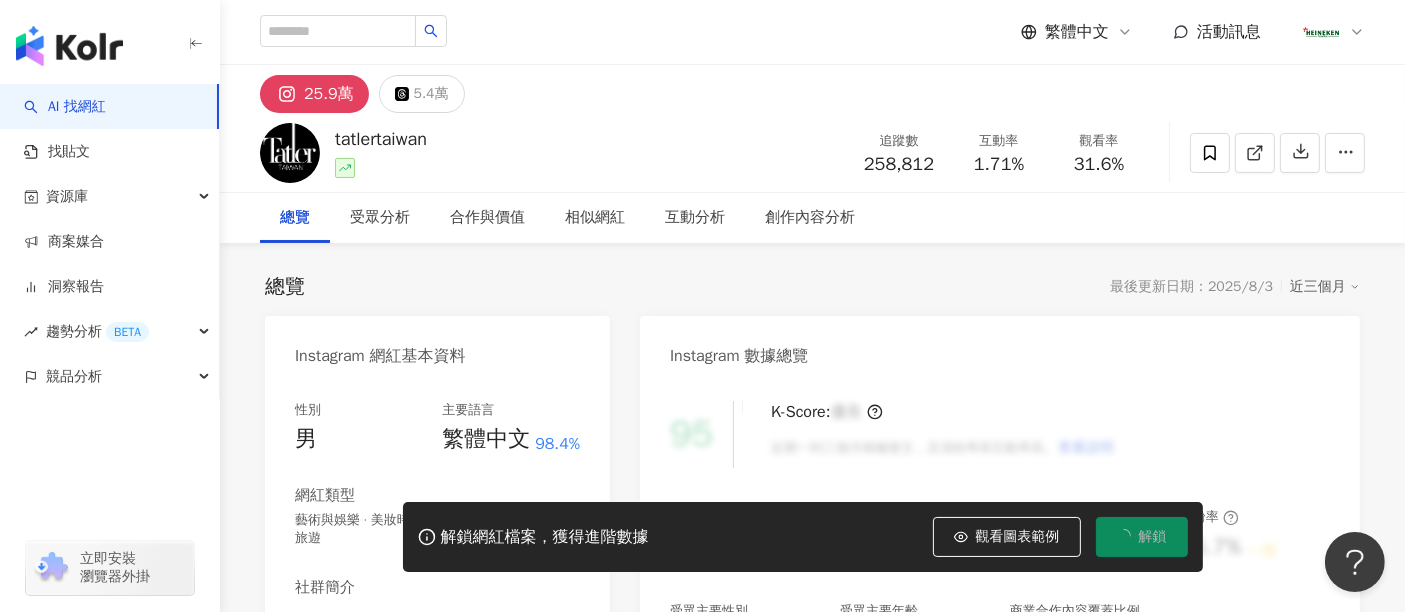 click on "解鎖" at bounding box center [1153, 537] 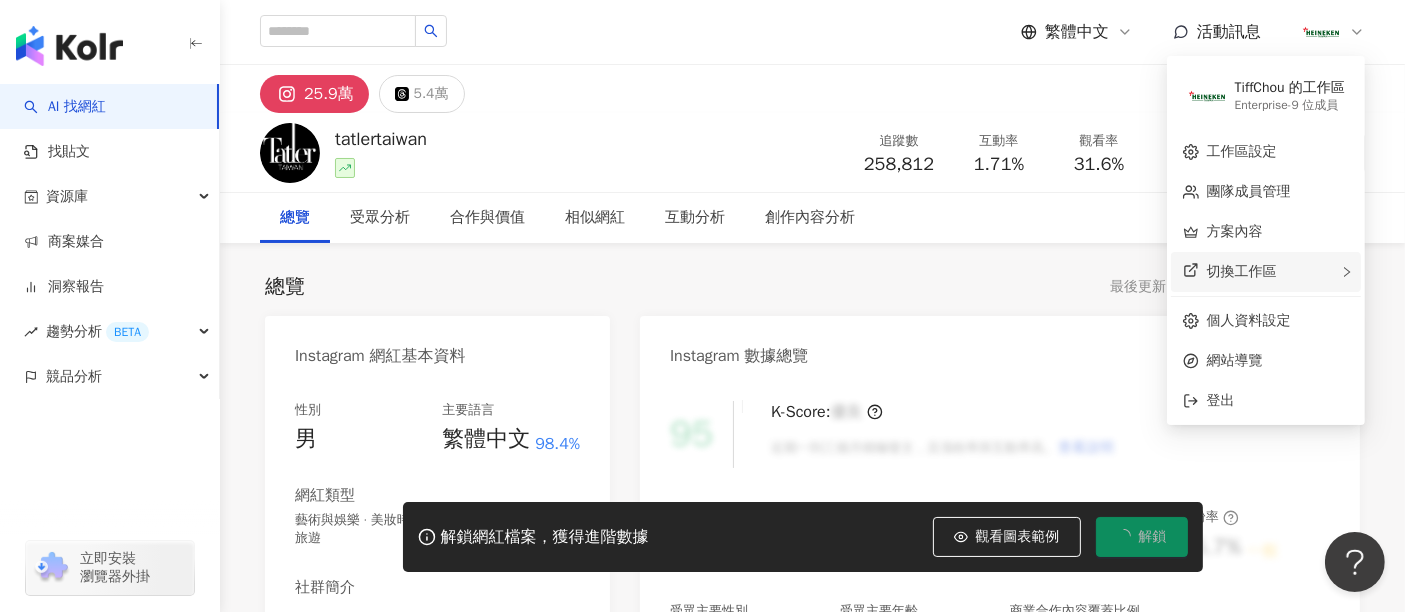 click on "切換工作區" at bounding box center (1242, 271) 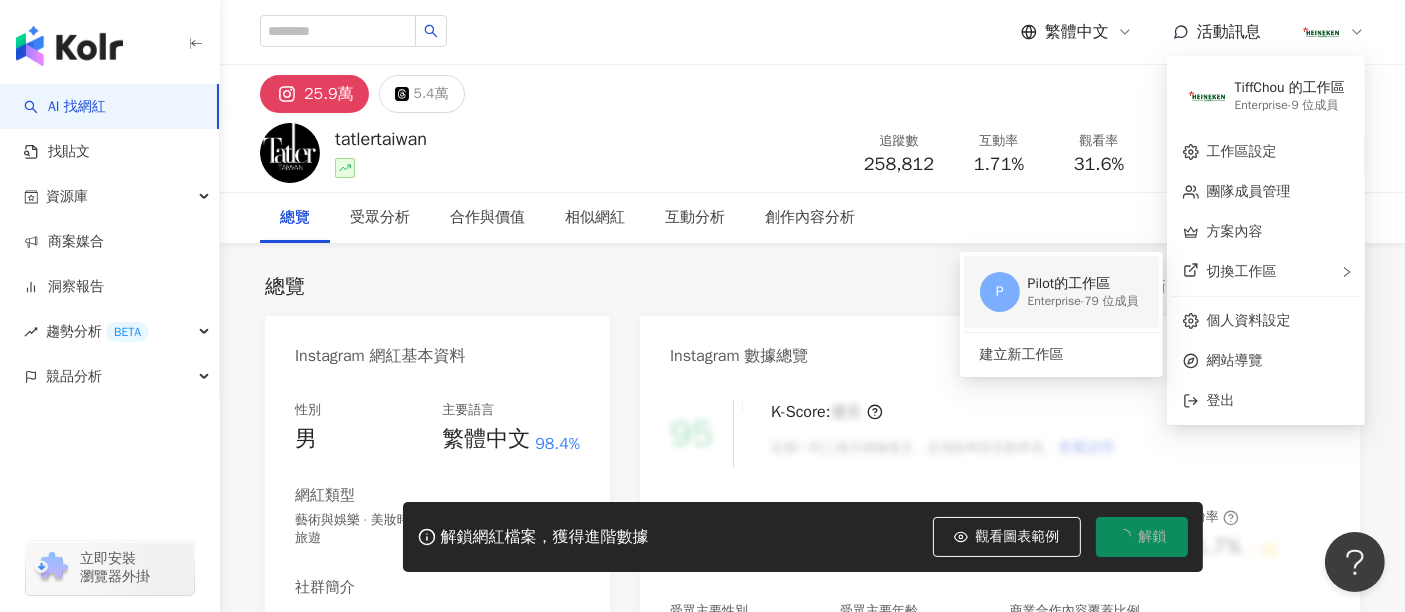 click on "Pilot的工作區" at bounding box center [1083, 284] 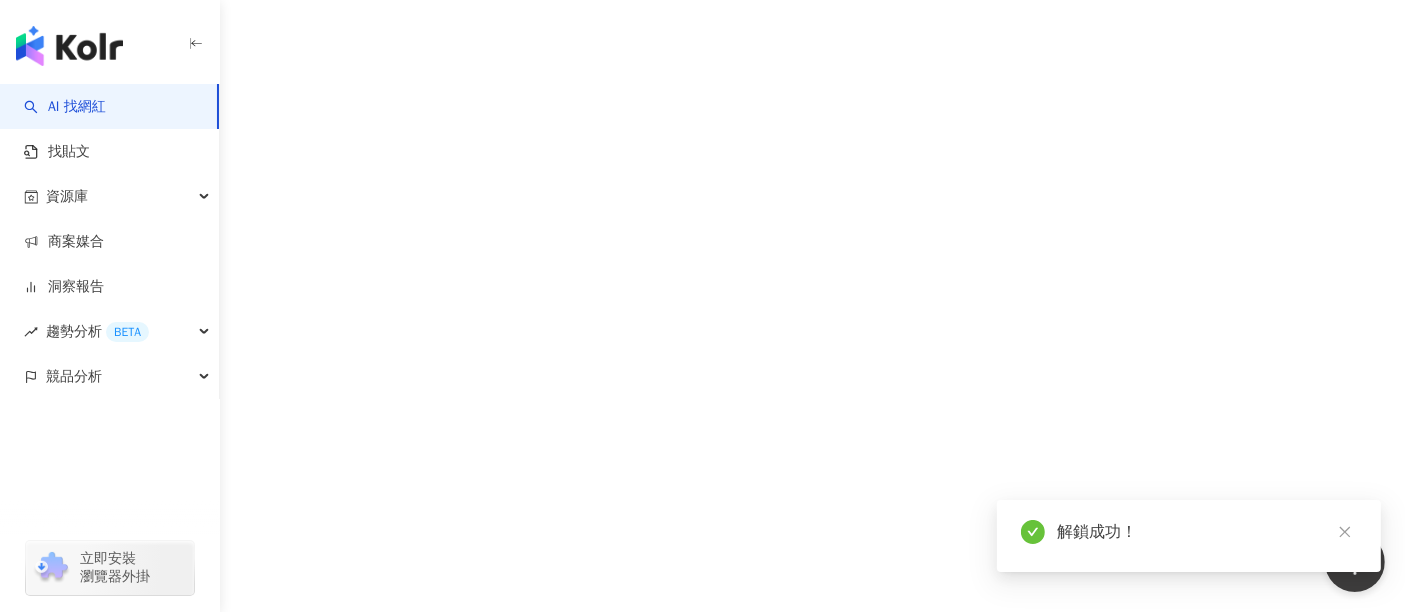 click on "AI 找網紅 找貼文 資源庫 商案媒合 洞察報告 趨勢分析 BETA 競品分析 立即安裝
瀏覽器外掛" at bounding box center (702, 306) 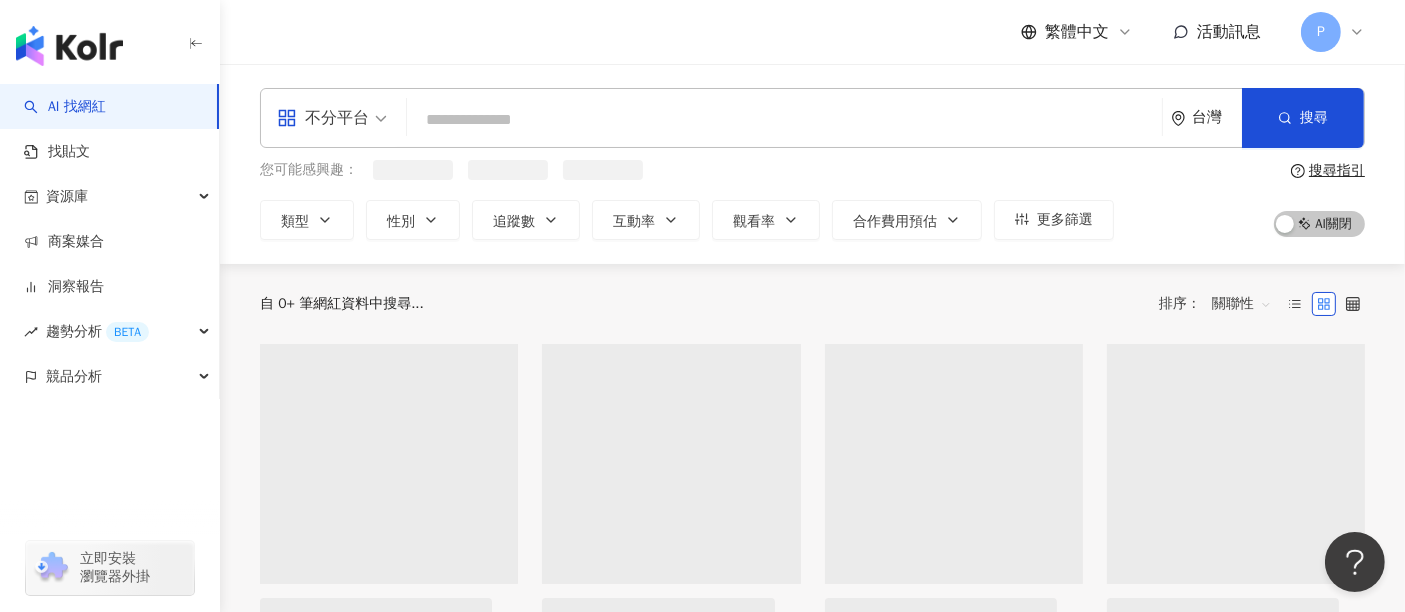 click at bounding box center (784, 120) 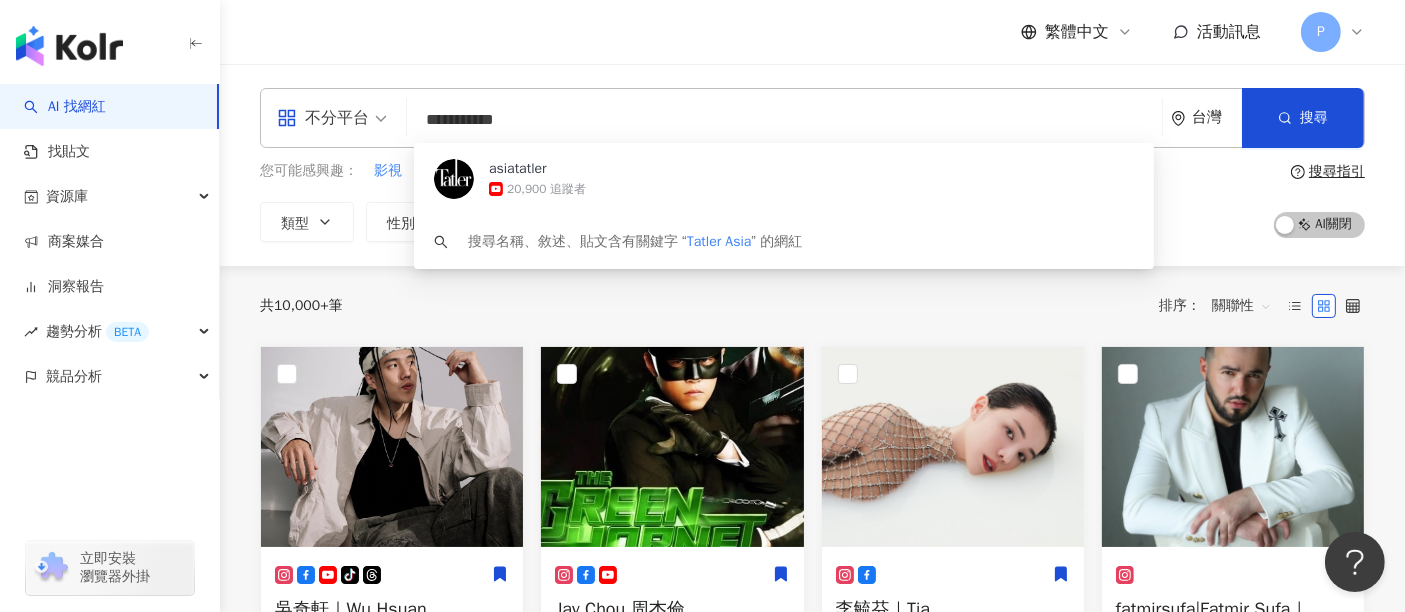 drag, startPoint x: 512, startPoint y: 122, endPoint x: 471, endPoint y: 121, distance: 41.01219 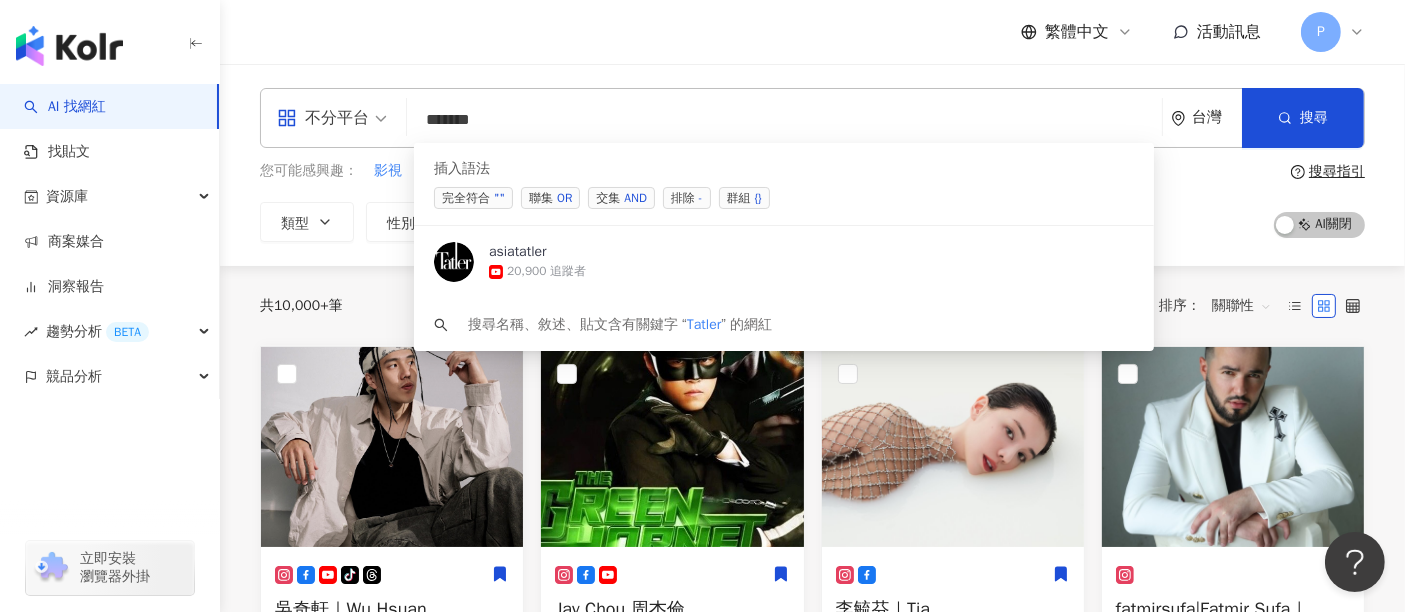 type on "******" 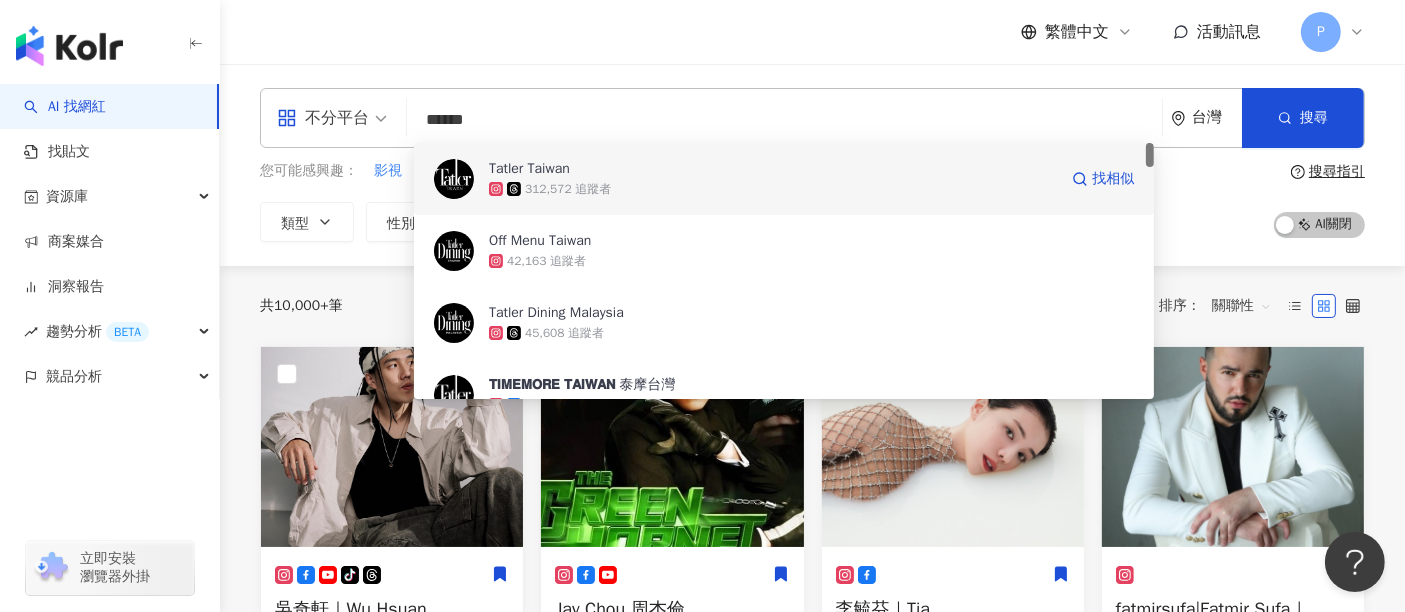 click on "312,572   追蹤者" at bounding box center [773, 189] 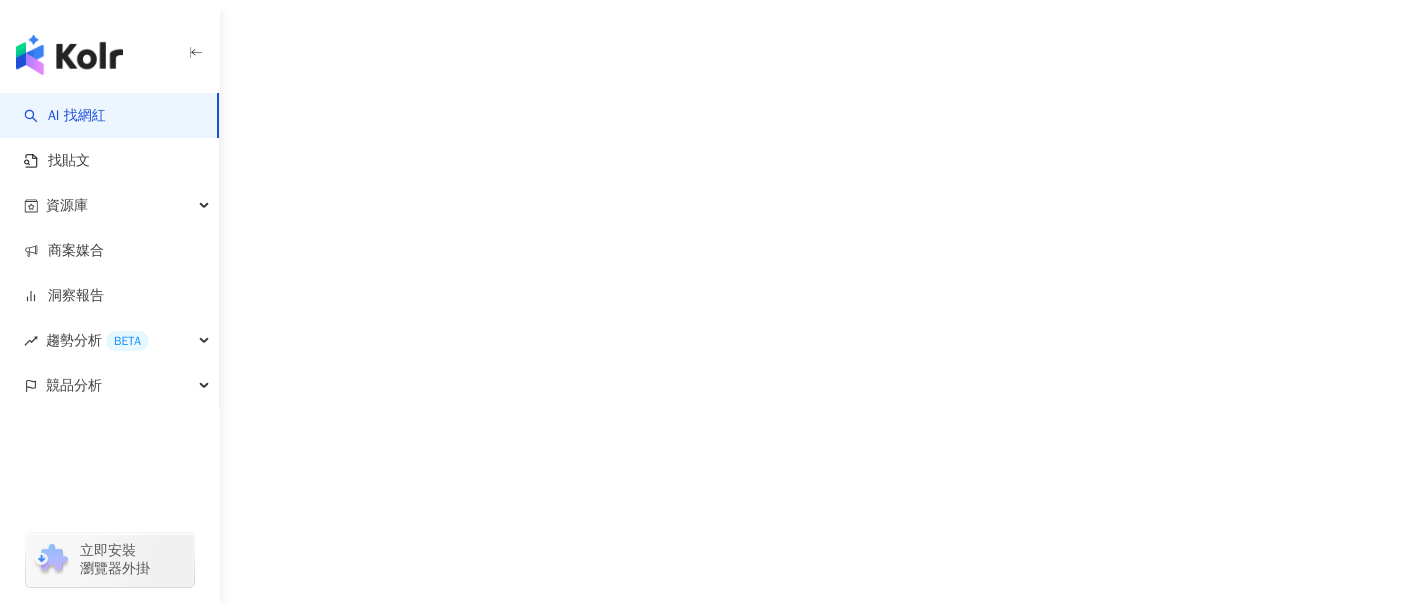 scroll, scrollTop: 0, scrollLeft: 0, axis: both 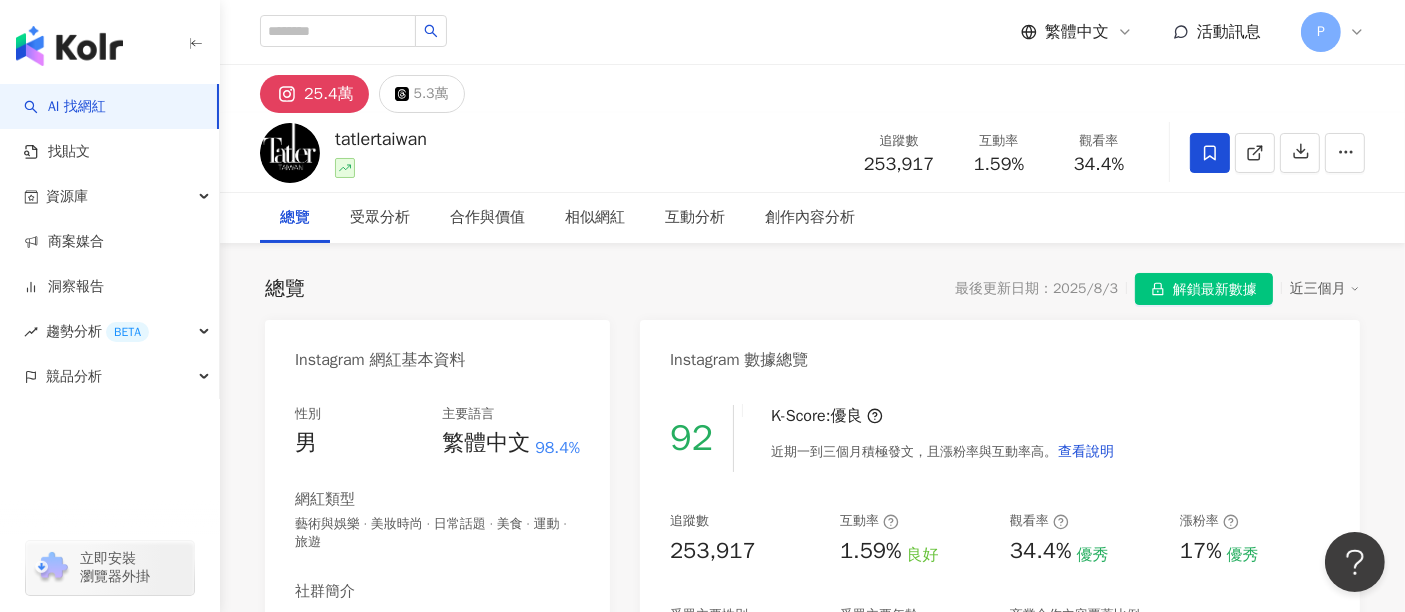 click on "總覽 最後更新日期：2025/8/3 解鎖最新數據 近三個月 Instagram 網紅基本資料 性別   男 主要語言   繁體中文 98.4% 網紅類型 藝術與娛樂 · 美妝時尚 · 日常話題 · 美食 · 運動 · 旅遊 社群簡介 Tatler Taiwan | tatlertaiwan https://www.instagram.com/tatlertaiwan/ Tatler Taiwan 以頂級品味資訊，讓讀者一探高端生活風格。
🏅認識新銳先鋒 @tatlergen.t
🥂頂級餐飲美食 @tatlerdiningtw
🔗點擊下方連結快速看詳細文章！ 看更多 Instagram 數據總覽 92 K-Score :   優良 近期一到三個月積極發文，且漲粉率與互動率高。 查看說明 追蹤數   253,917 互動率   1.59% 良好 觀看率   34.4% 優秀 漲粉率   17% 優秀 受眾主要性別   女性 70.8% 受眾主要年齡   25-34 歲 52.7% 商業合作內容覆蓋比例   71.8% AI Instagram 成效等級三大指標 互動率 1.59% 良好 同等級網紅的互動率中位數為  0.74% 觀看率 34.4% 優秀 1.22% 漲粉率 17% 優秀 0.32% ：" at bounding box center (812, 1056) 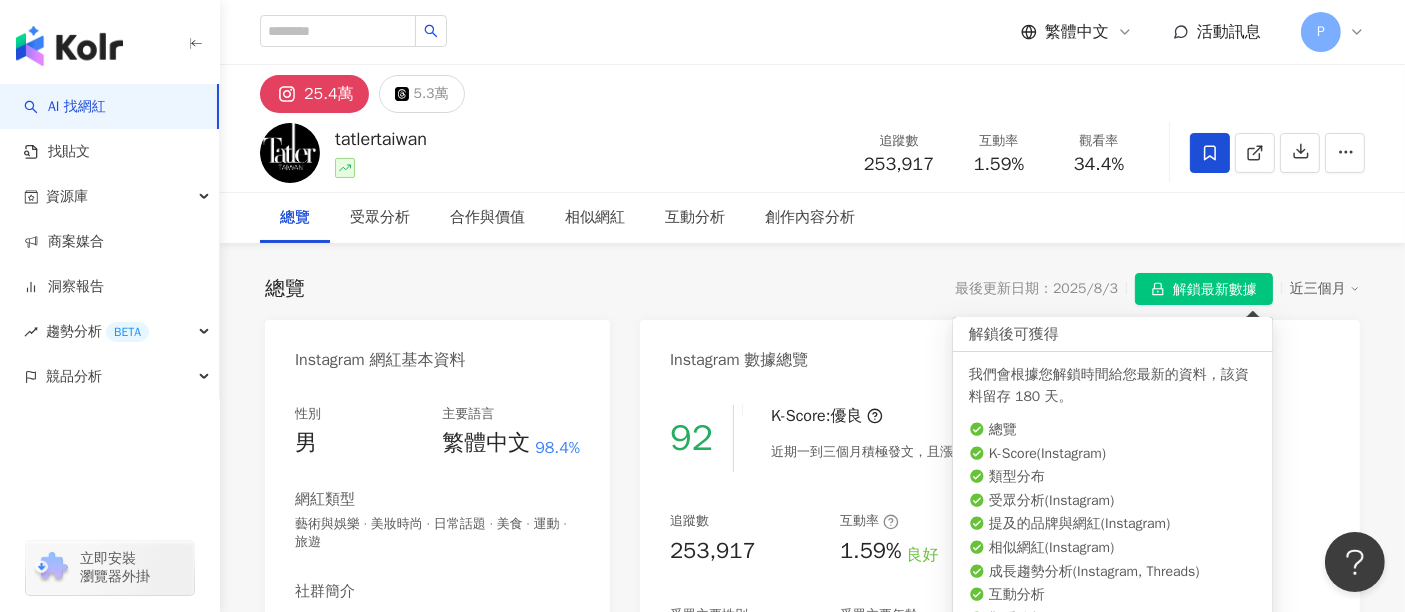 click on "解鎖最新數據" at bounding box center [1215, 290] 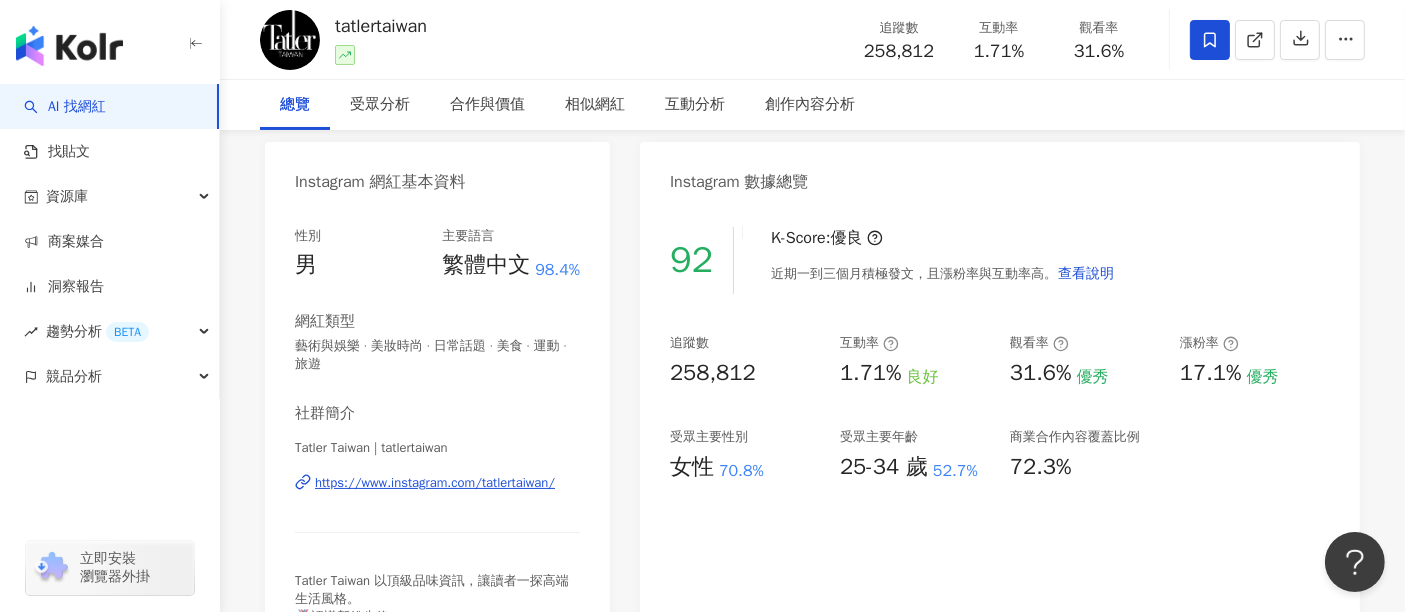 scroll, scrollTop: 0, scrollLeft: 0, axis: both 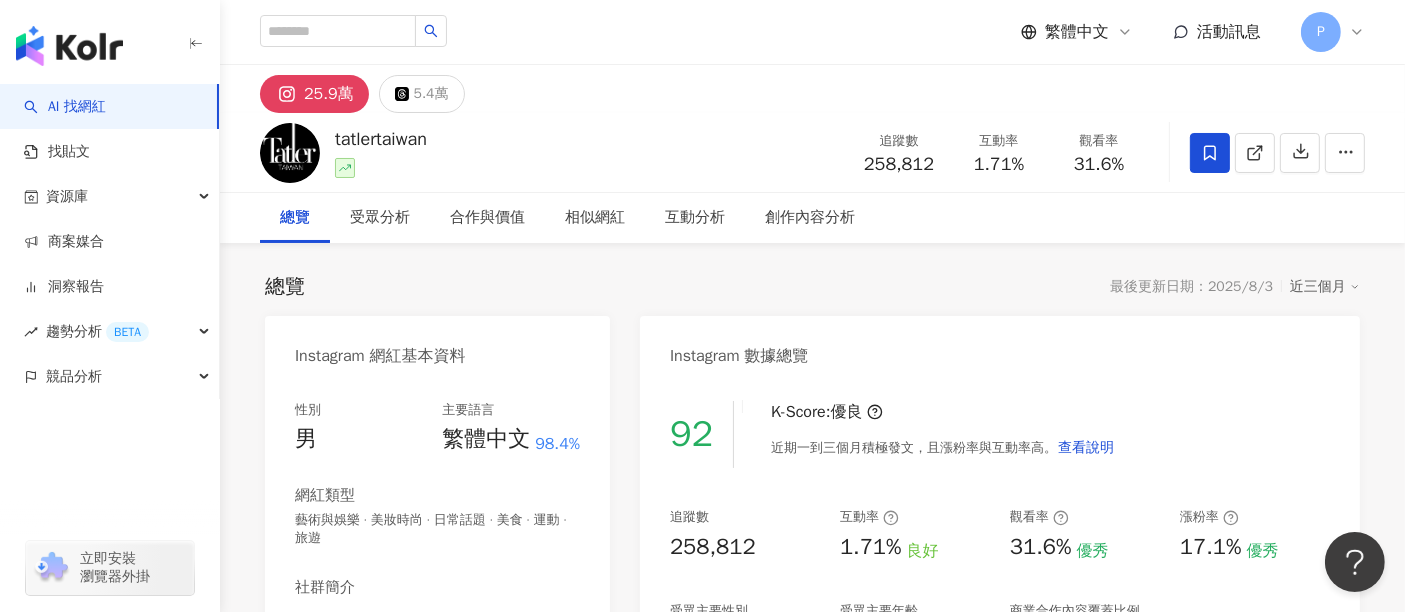 click on "總覽 最後更新日期：2025/8/3 近三個月 Instagram 網紅基本資料 性別   男 主要語言   繁體中文 98.4% 網紅類型 藝術與娛樂 · 美妝時尚 · 日常話題 · 美食 · 運動 · 旅遊 社群簡介 Tatler Taiwan | tatlertaiwan https://www.instagram.com/tatlertaiwan/ Tatler Taiwan 以頂級品味資訊，讓讀者一探高端生活風格。
🏅認識新銳先鋒 @tatlergen.t
🥂頂級餐飲美食 @tatlerdiningtw
🔗點擊下方連結快速看詳細文章！ 看更多 Instagram 數據總覽 92 K-Score :   優良 近期一到三個月積極發文，且漲粉率與互動率高。 查看說明 追蹤數   258,812 互動率   1.71% 良好 觀看率   31.6% 優秀 漲粉率   17.1% 優秀 受眾主要性別   女性 70.8% 受眾主要年齡   25-34 歲 52.7% 商業合作內容覆蓋比例   72.3% AI Instagram 成效等級三大指標 互動率 1.71% 良好 同等級網紅的互動率中位數為  0.66% 觀看率 31.6% 優秀 同等級網紅的觀看率中位數為  0.04% 漲粉率" at bounding box center [812, 1043] 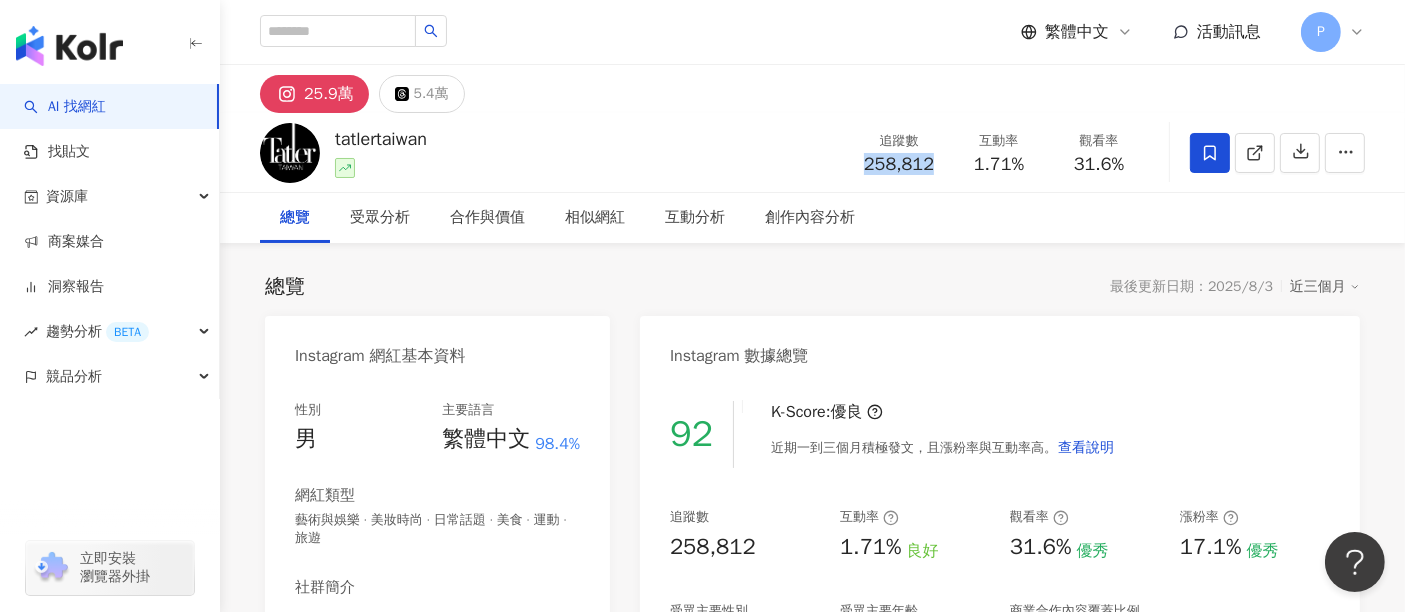 drag, startPoint x: 863, startPoint y: 167, endPoint x: 931, endPoint y: 172, distance: 68.18358 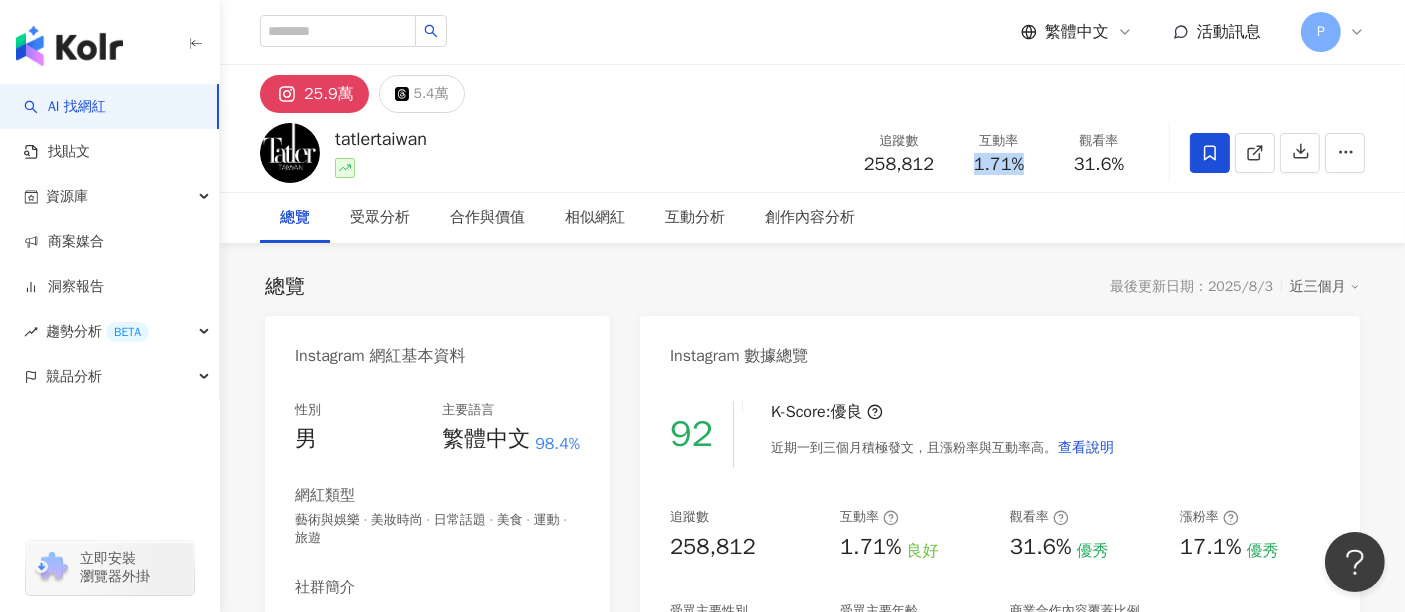 drag, startPoint x: 974, startPoint y: 166, endPoint x: 1028, endPoint y: 168, distance: 54.037025 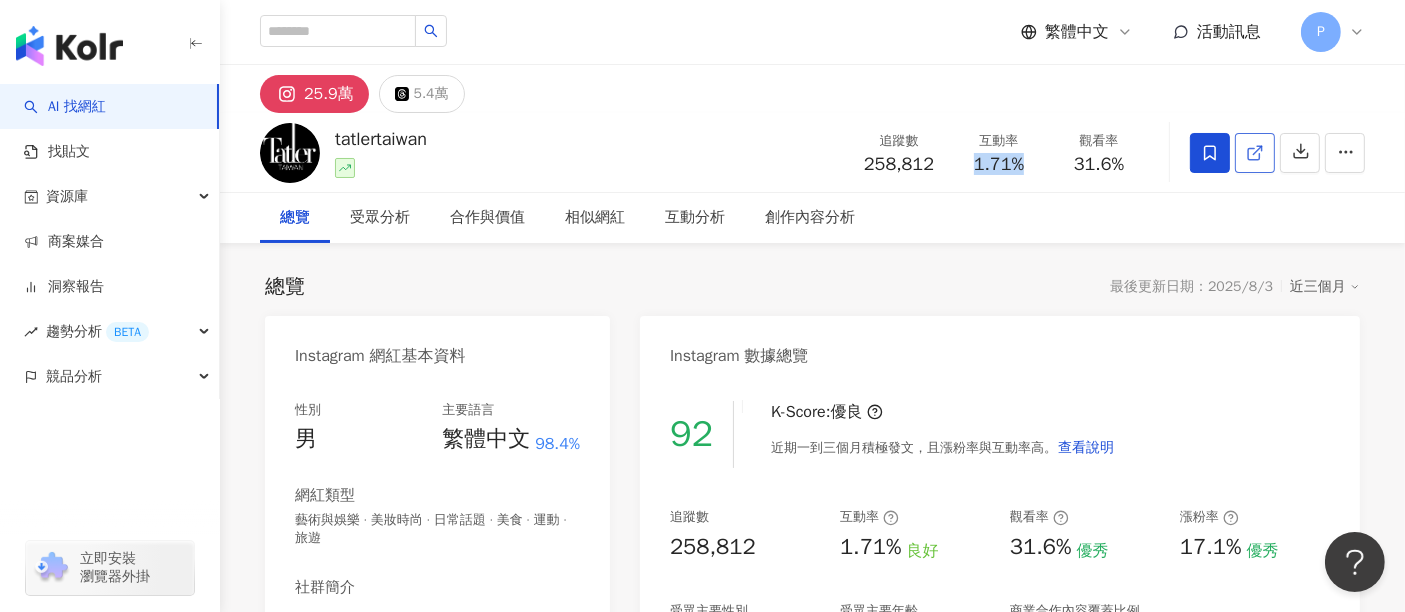 copy on "1.71%" 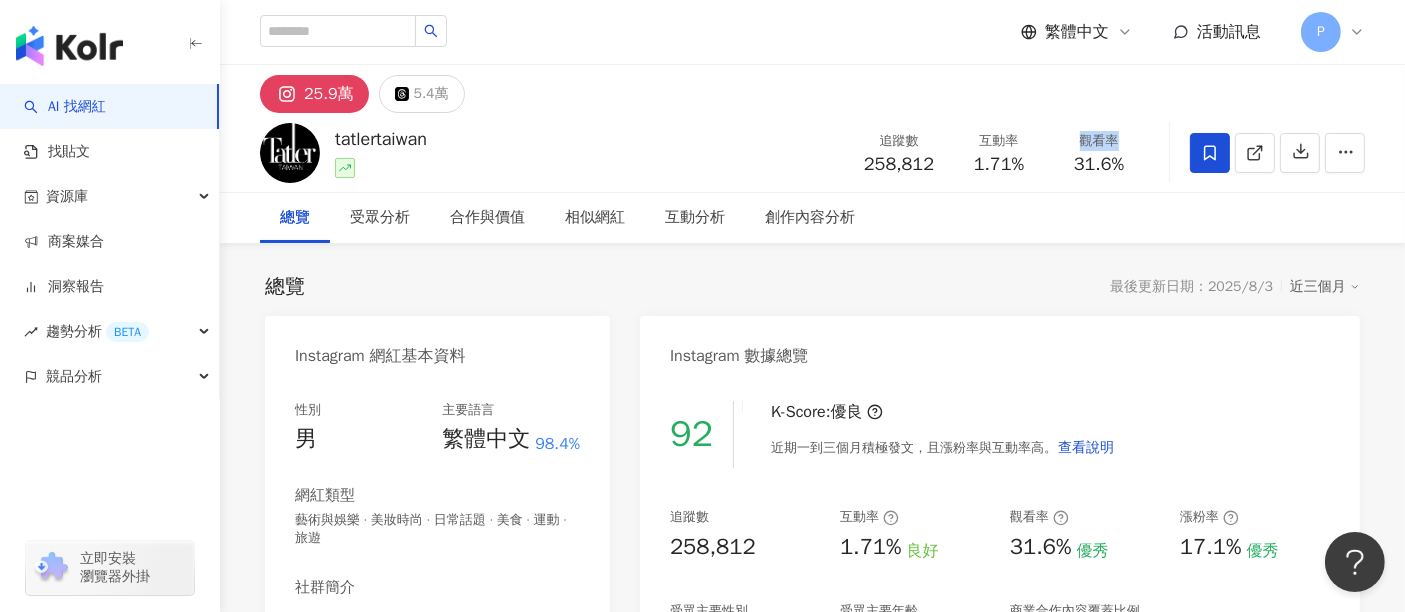 drag, startPoint x: 1080, startPoint y: 139, endPoint x: 1122, endPoint y: 141, distance: 42.047592 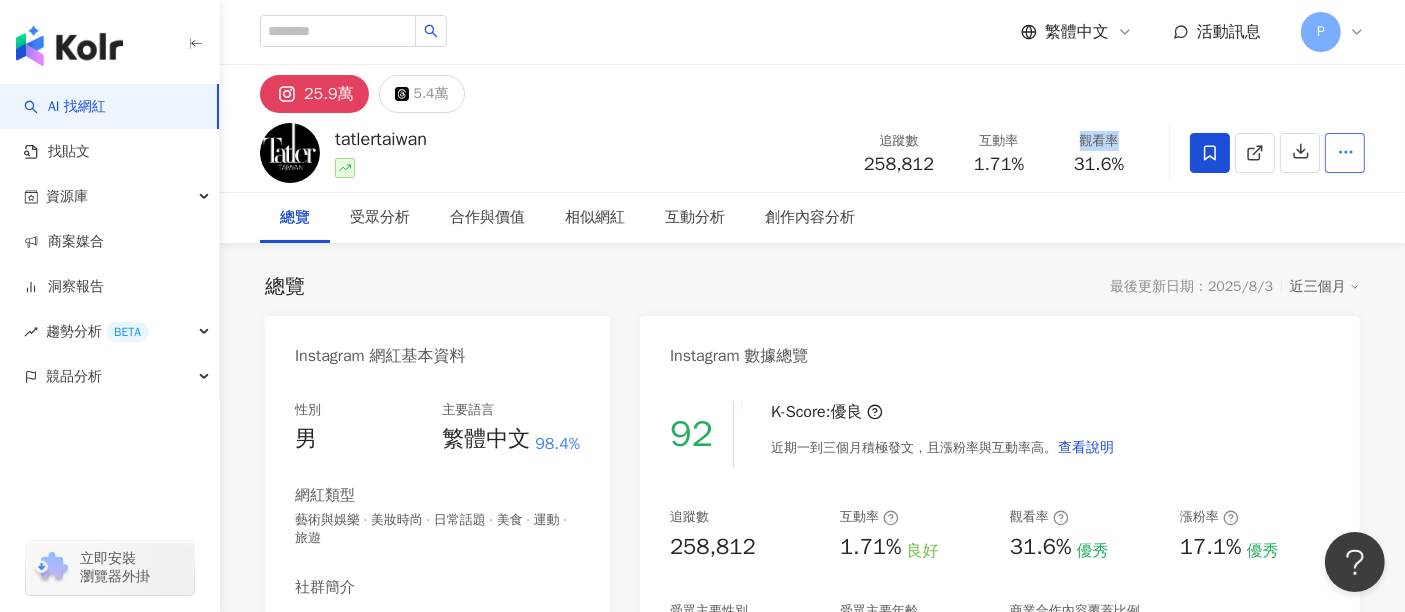 copy on "觀看率" 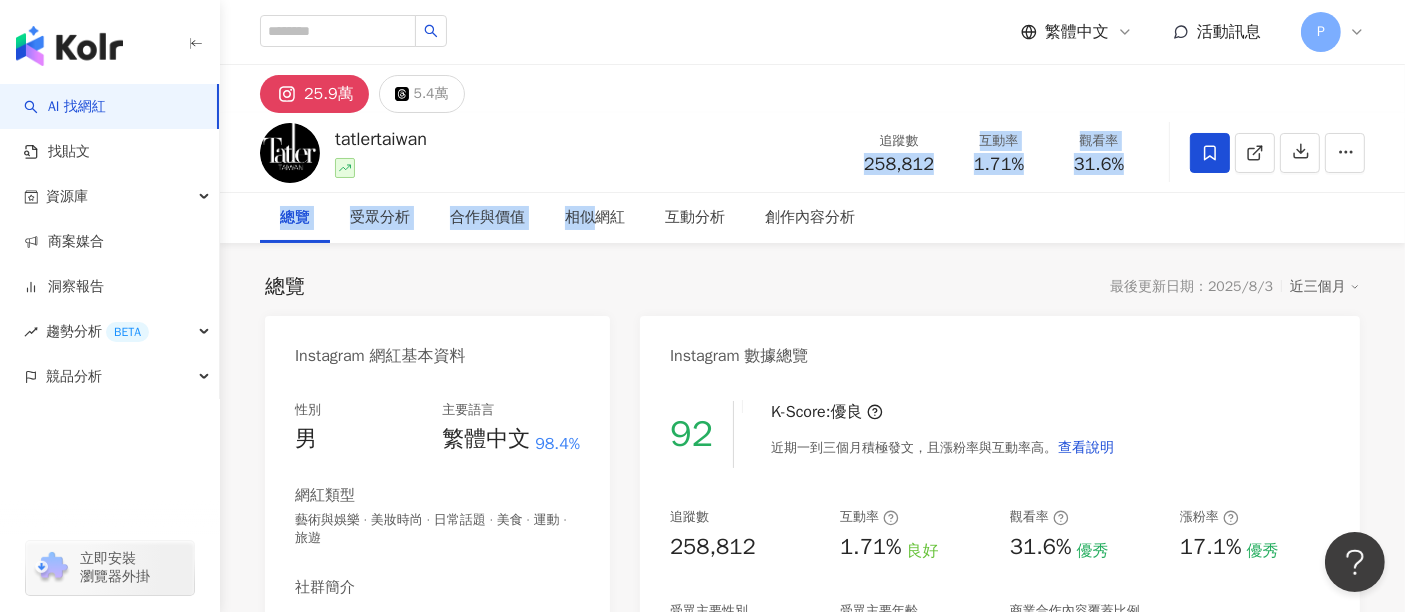drag, startPoint x: 864, startPoint y: 169, endPoint x: 417, endPoint y: 148, distance: 447.493 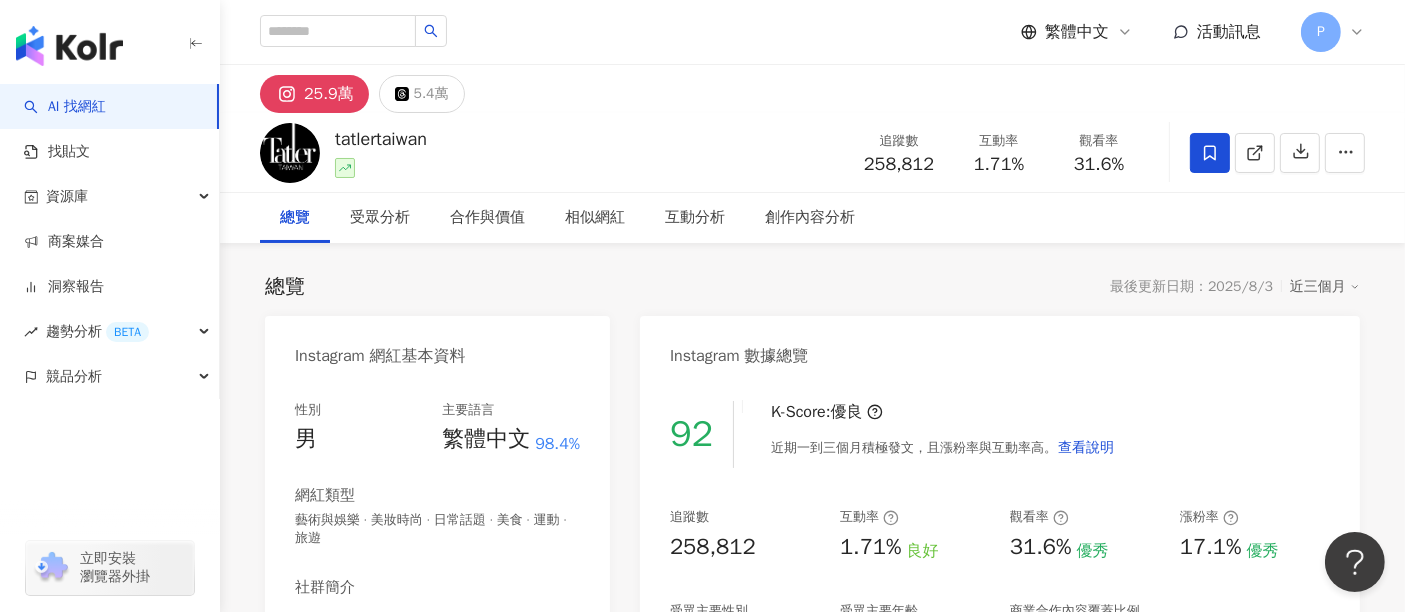 drag, startPoint x: 1007, startPoint y: 127, endPoint x: 962, endPoint y: 132, distance: 45.276924 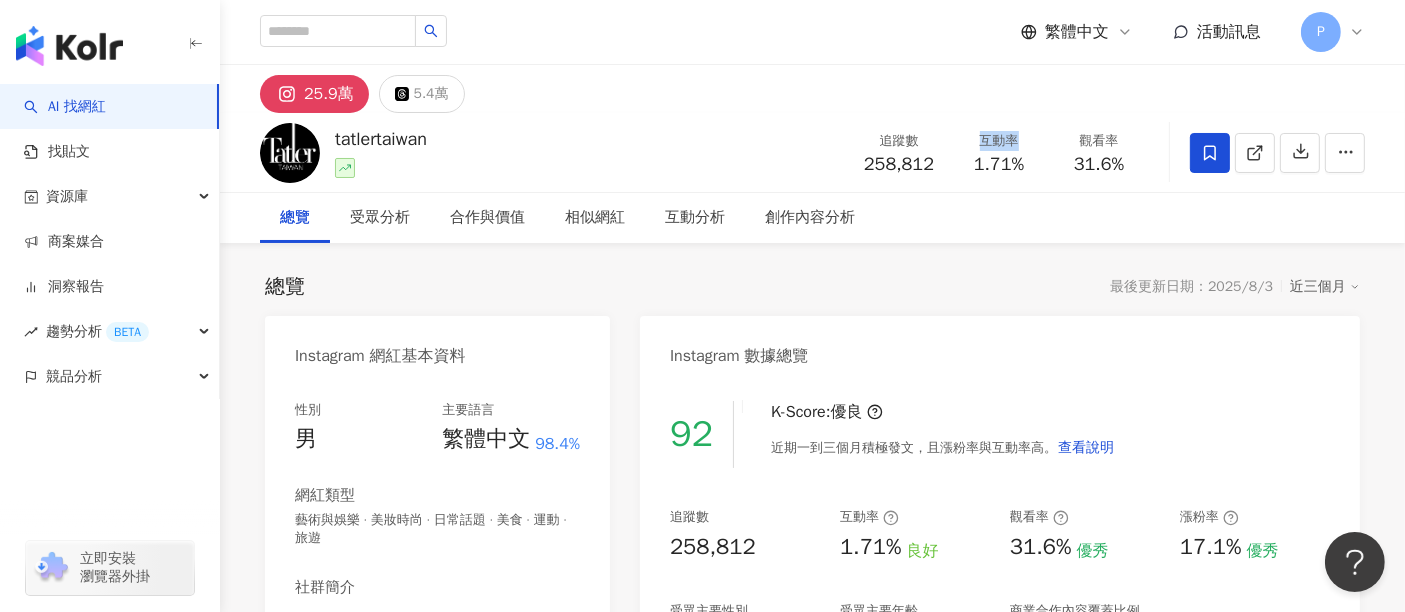 drag, startPoint x: 984, startPoint y: 139, endPoint x: 1014, endPoint y: 140, distance: 30.016663 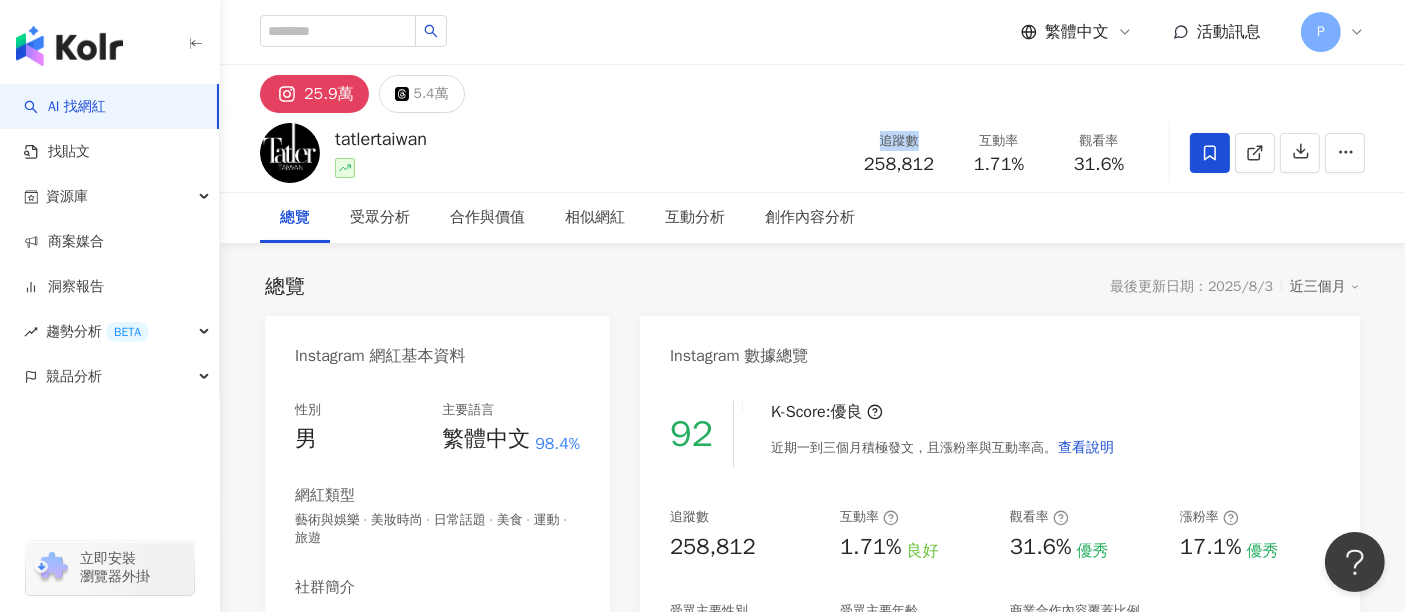 drag, startPoint x: 880, startPoint y: 146, endPoint x: 917, endPoint y: 147, distance: 37.01351 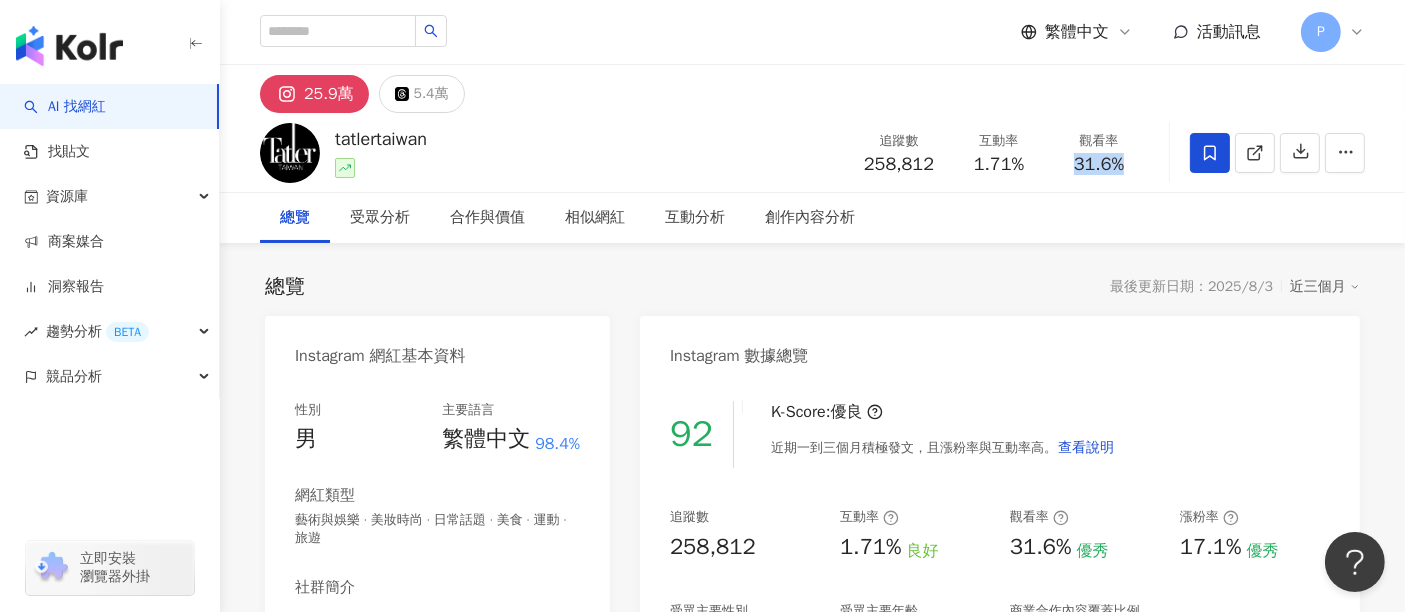 drag, startPoint x: 1074, startPoint y: 161, endPoint x: 1128, endPoint y: 167, distance: 54.33231 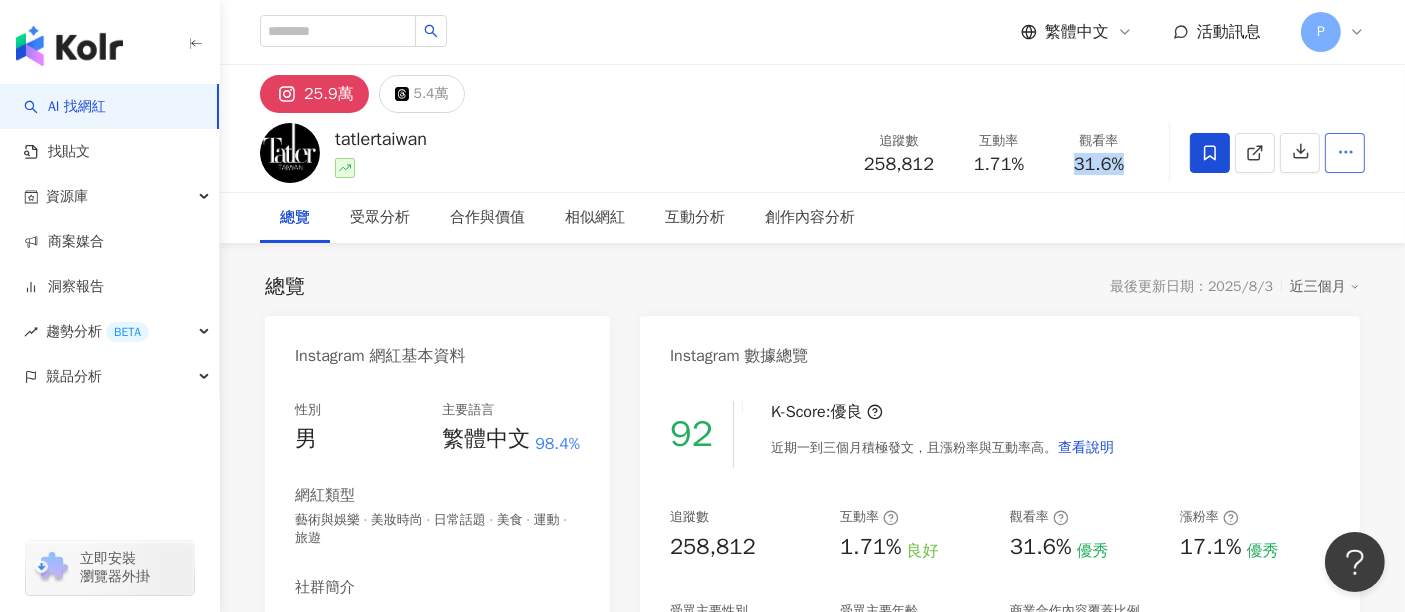 copy on "31.6%" 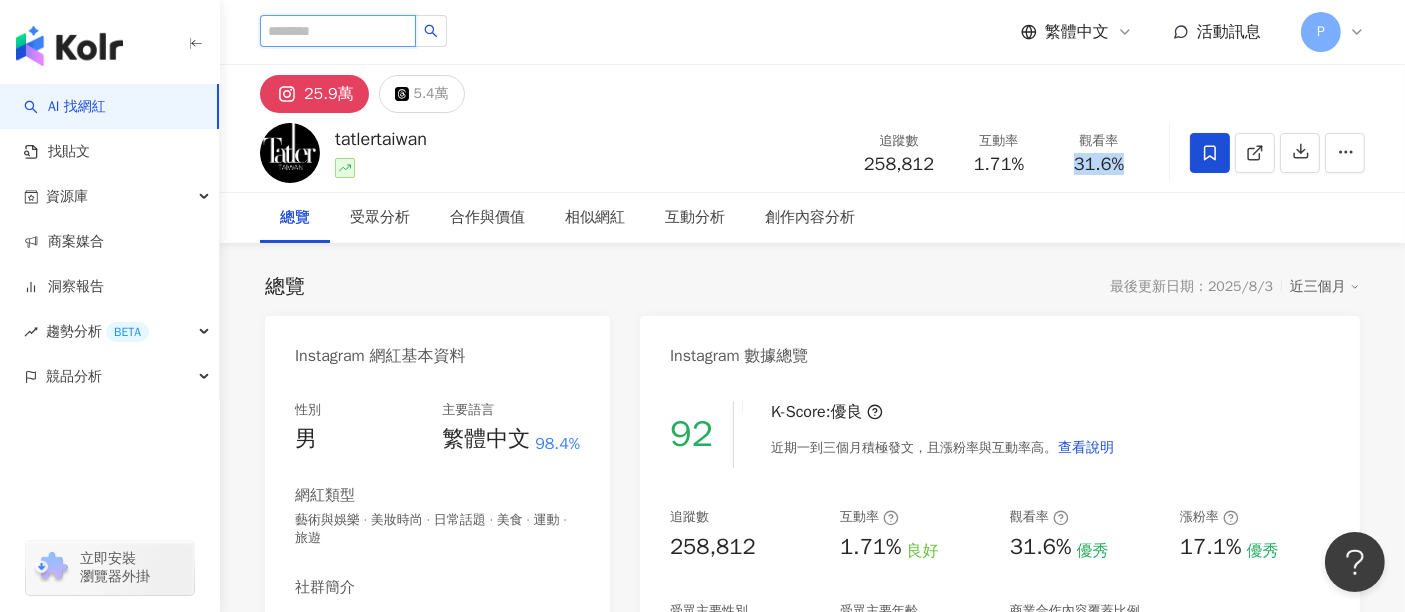 click at bounding box center (338, 31) 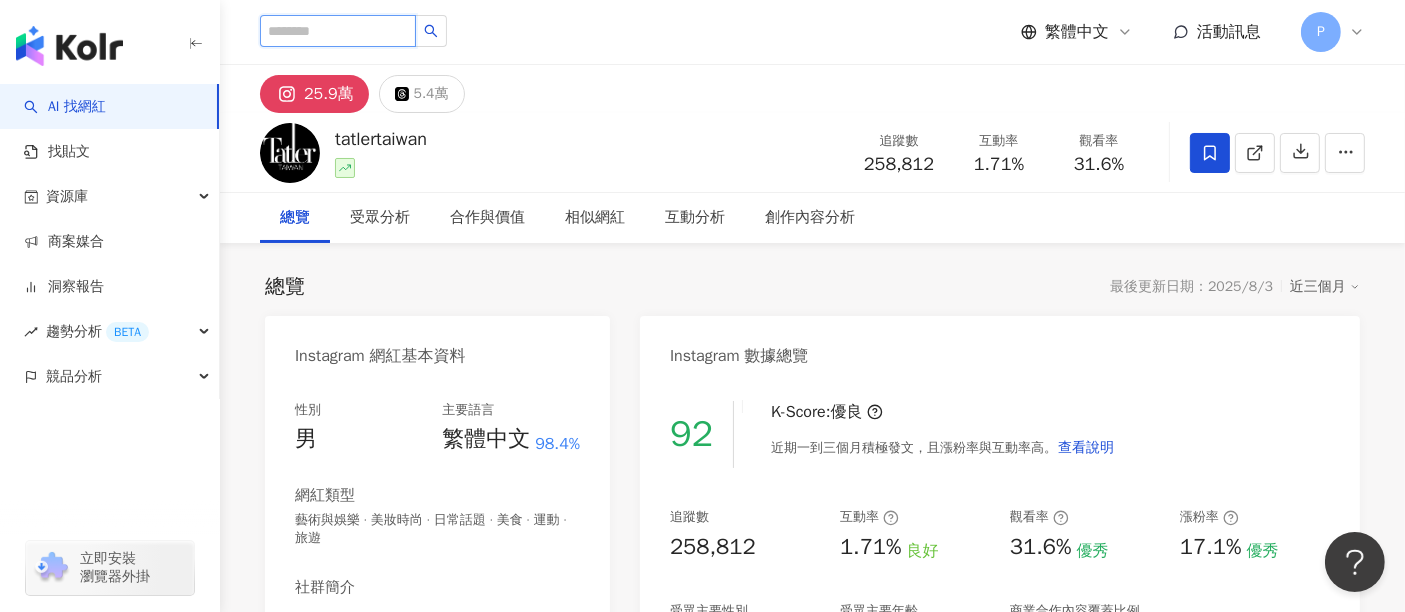 paste on "**********" 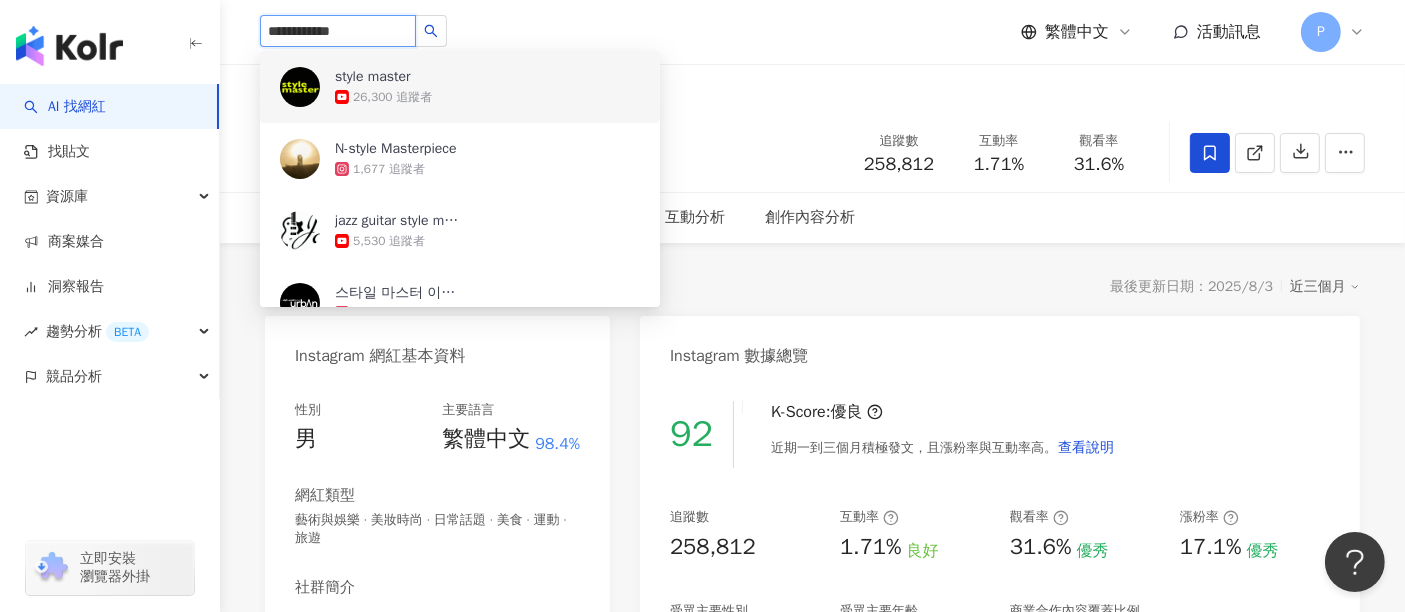 click on "style master" at bounding box center [373, 77] 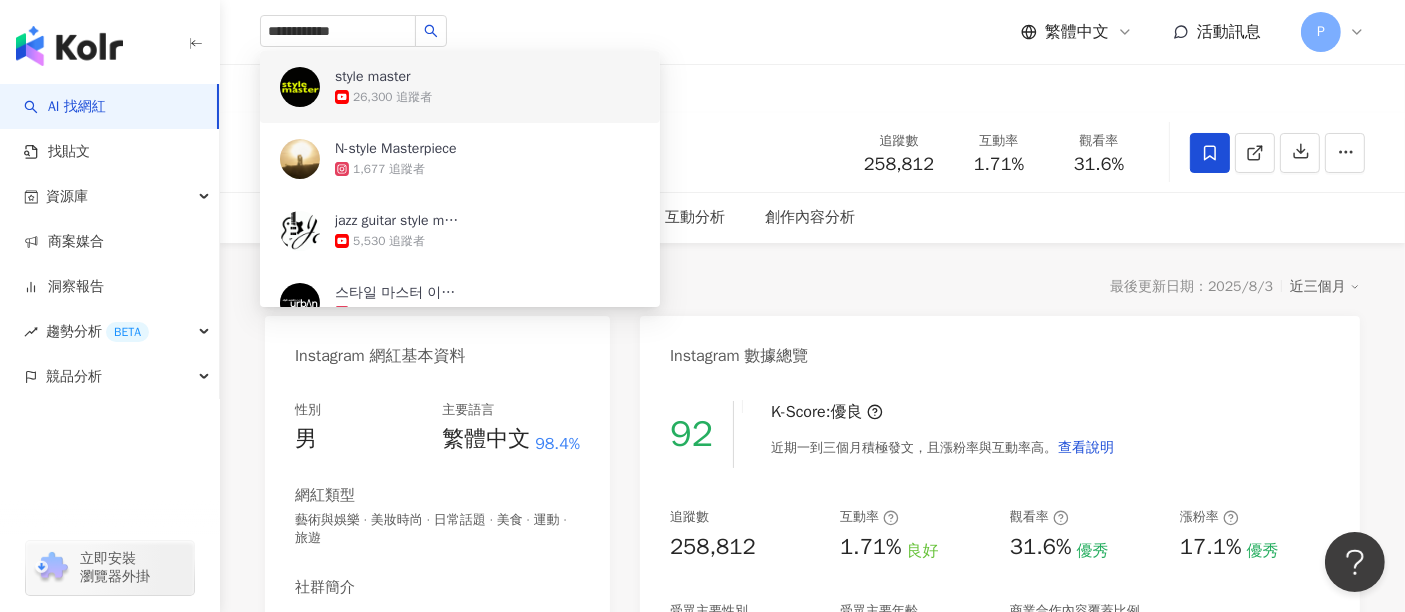 type 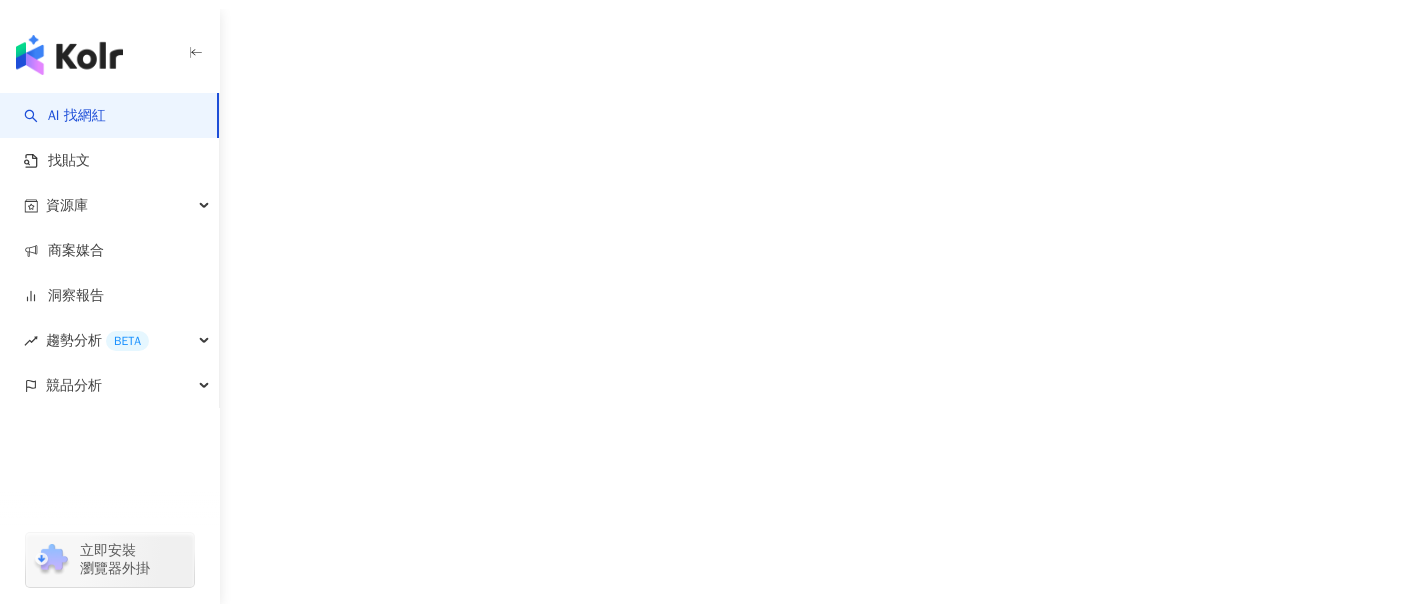 scroll, scrollTop: 0, scrollLeft: 0, axis: both 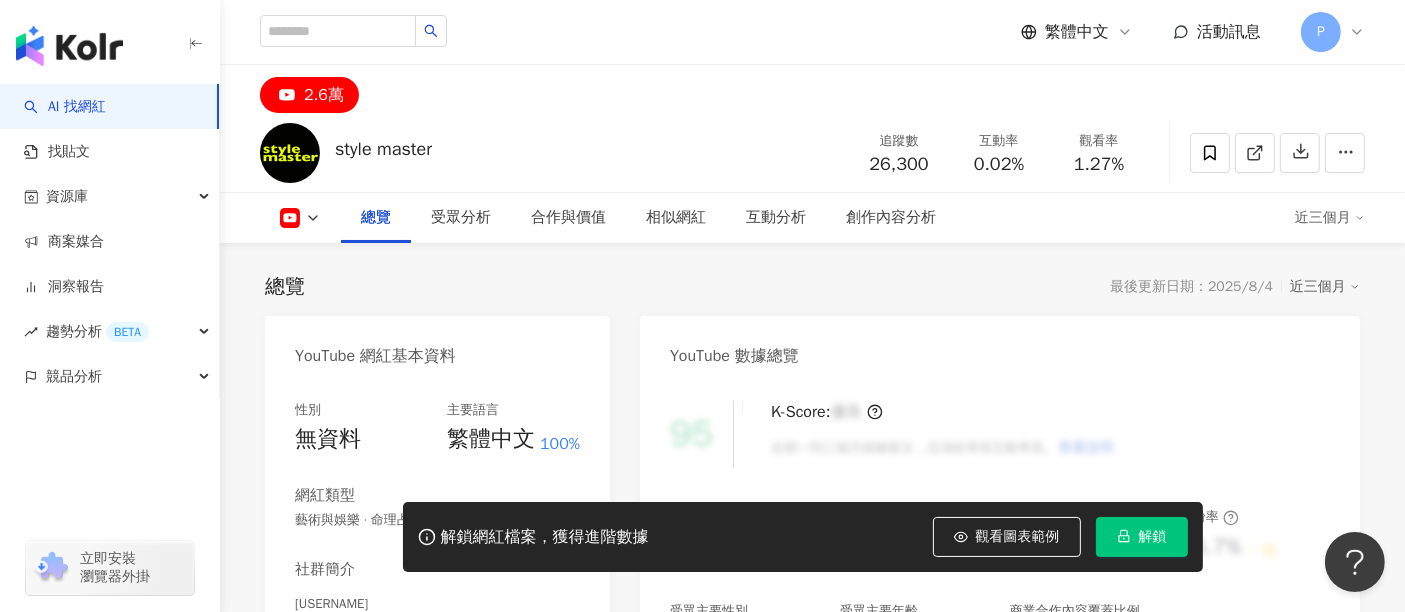 drag, startPoint x: 881, startPoint y: 166, endPoint x: 933, endPoint y: 166, distance: 52 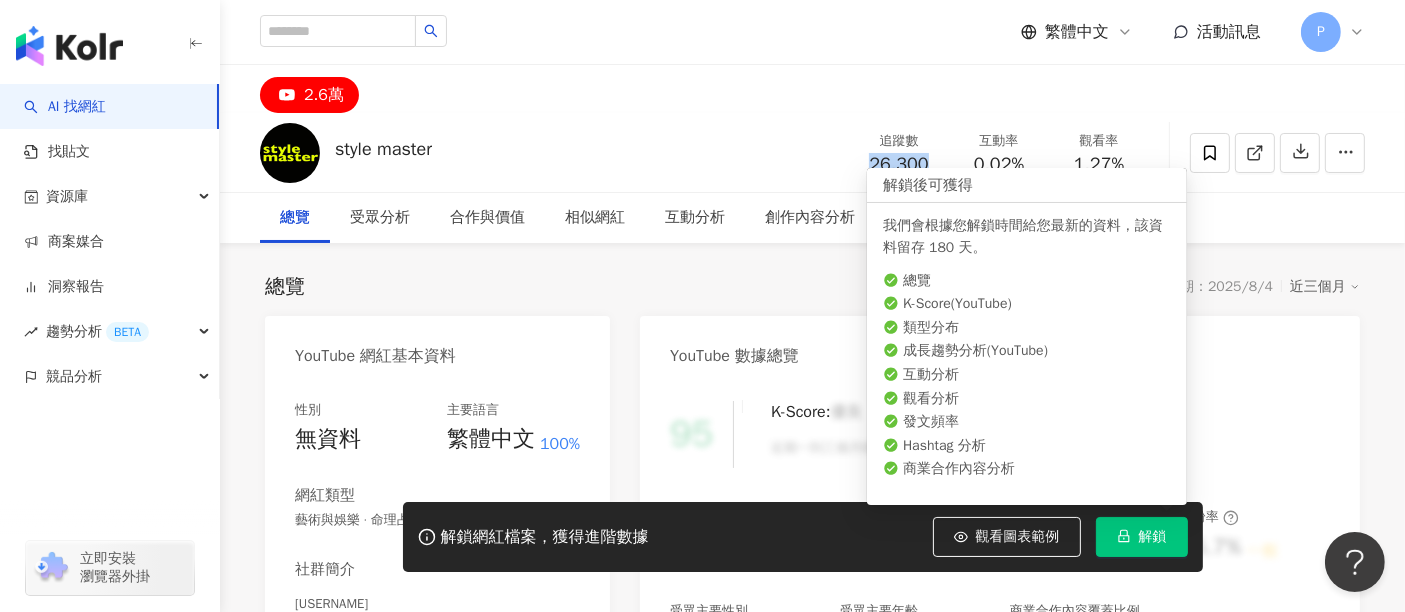 click on "解鎖" at bounding box center [1153, 537] 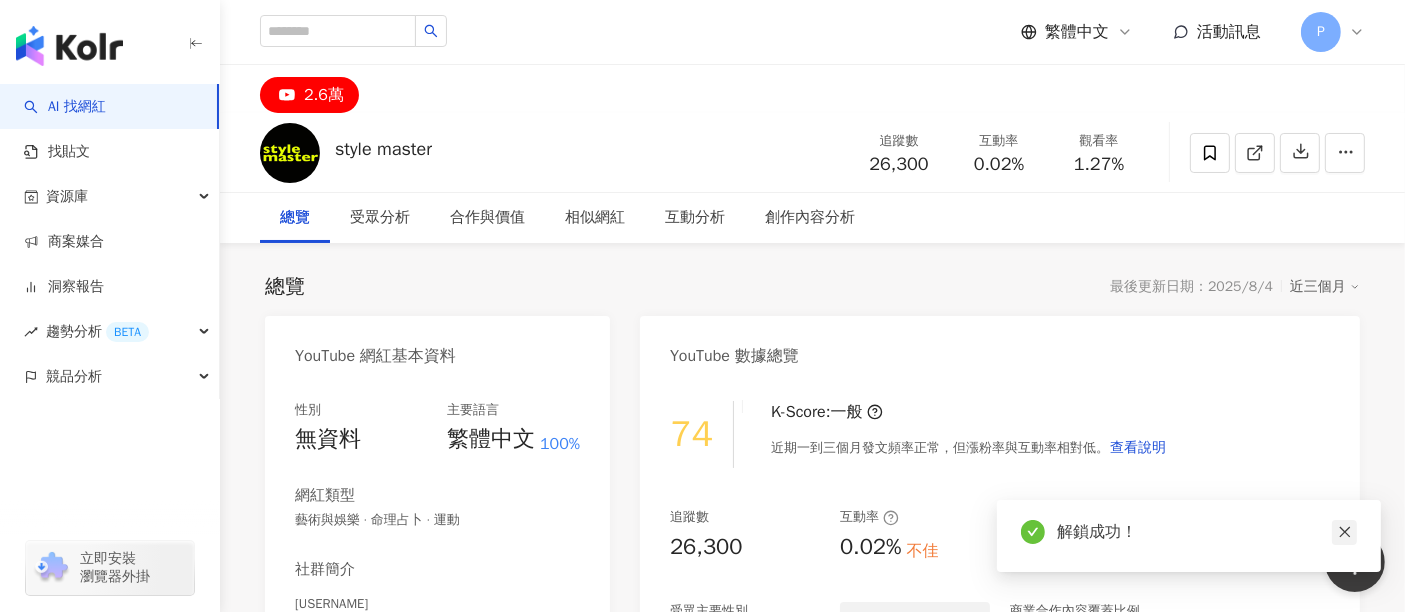 click 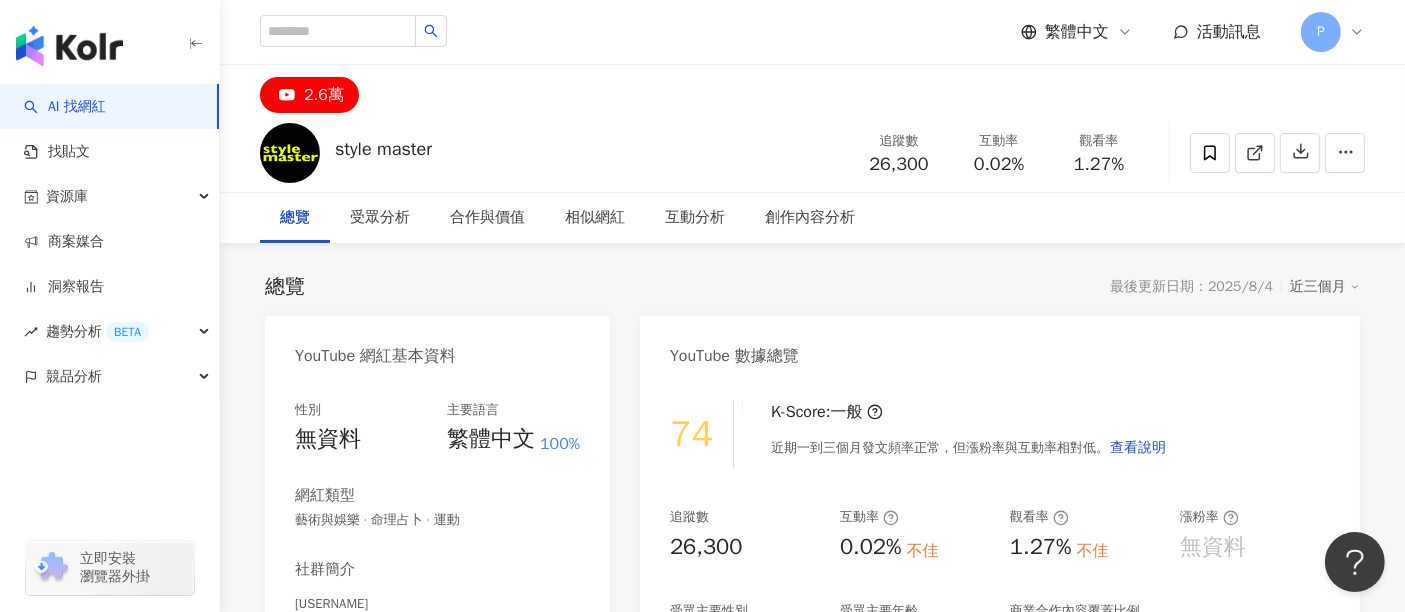 drag, startPoint x: 364, startPoint y: 154, endPoint x: 337, endPoint y: 152, distance: 27.073973 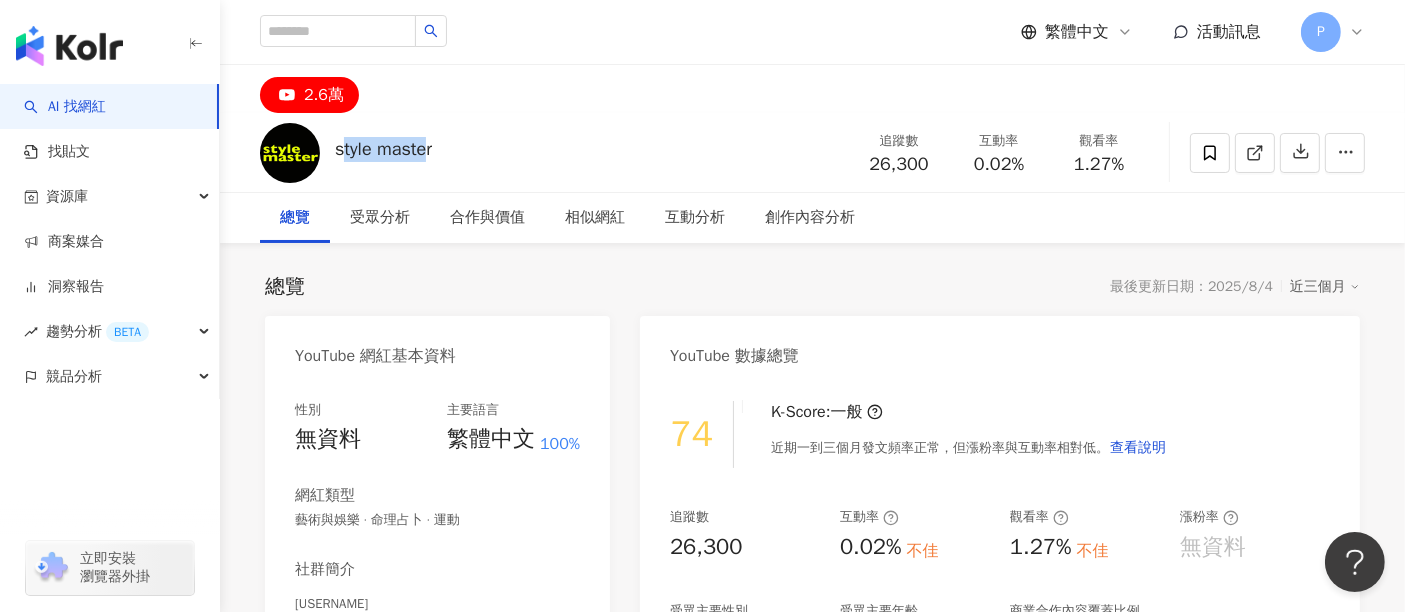 drag, startPoint x: 339, startPoint y: 150, endPoint x: 439, endPoint y: 152, distance: 100.02 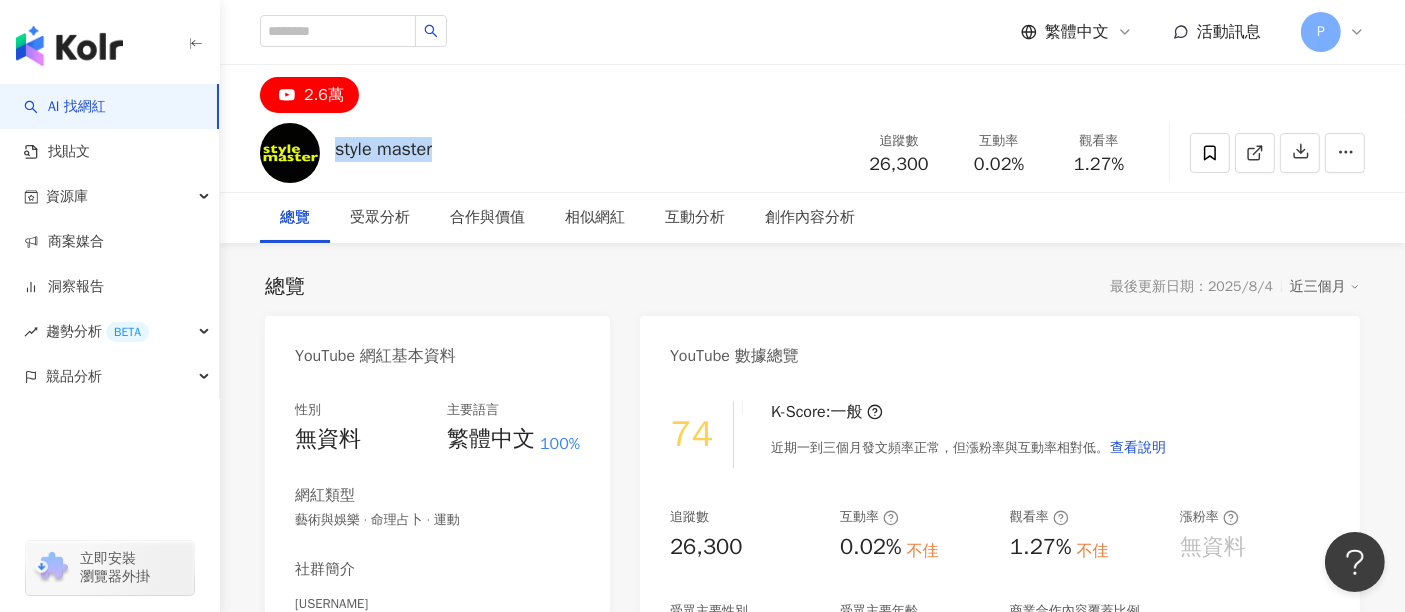 drag, startPoint x: 332, startPoint y: 152, endPoint x: 459, endPoint y: 157, distance: 127.09839 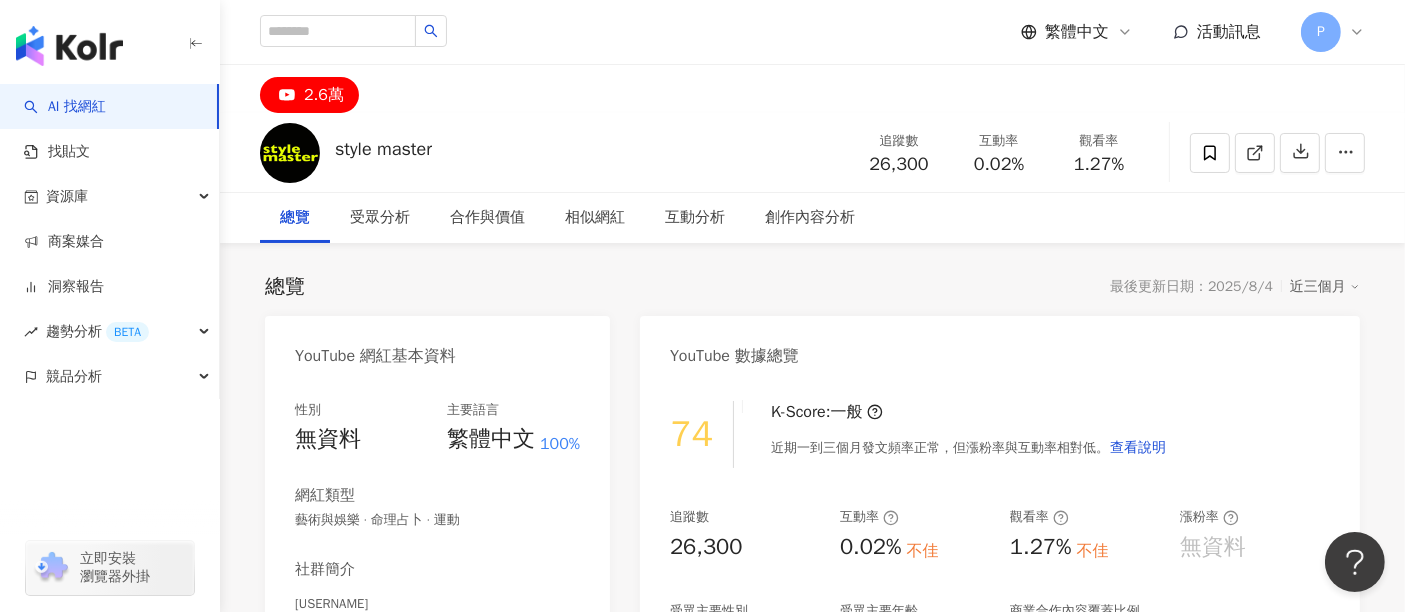 click on "26,300" at bounding box center (898, 164) 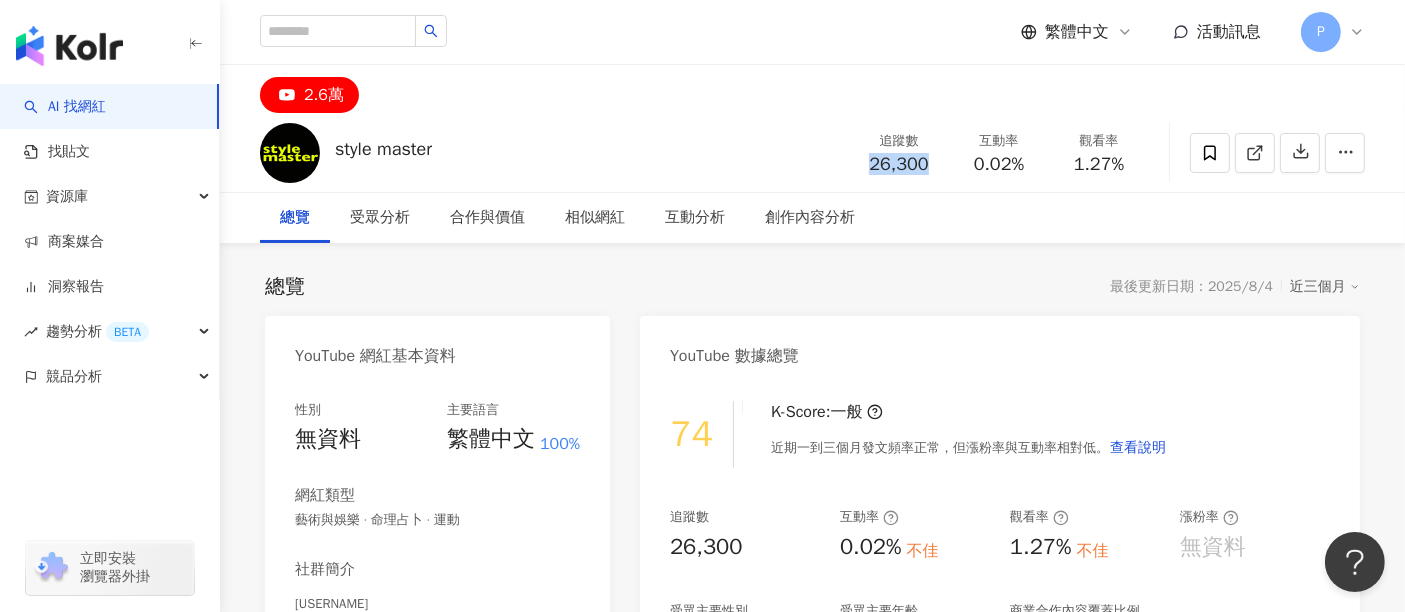 drag, startPoint x: 868, startPoint y: 162, endPoint x: 925, endPoint y: 170, distance: 57.558666 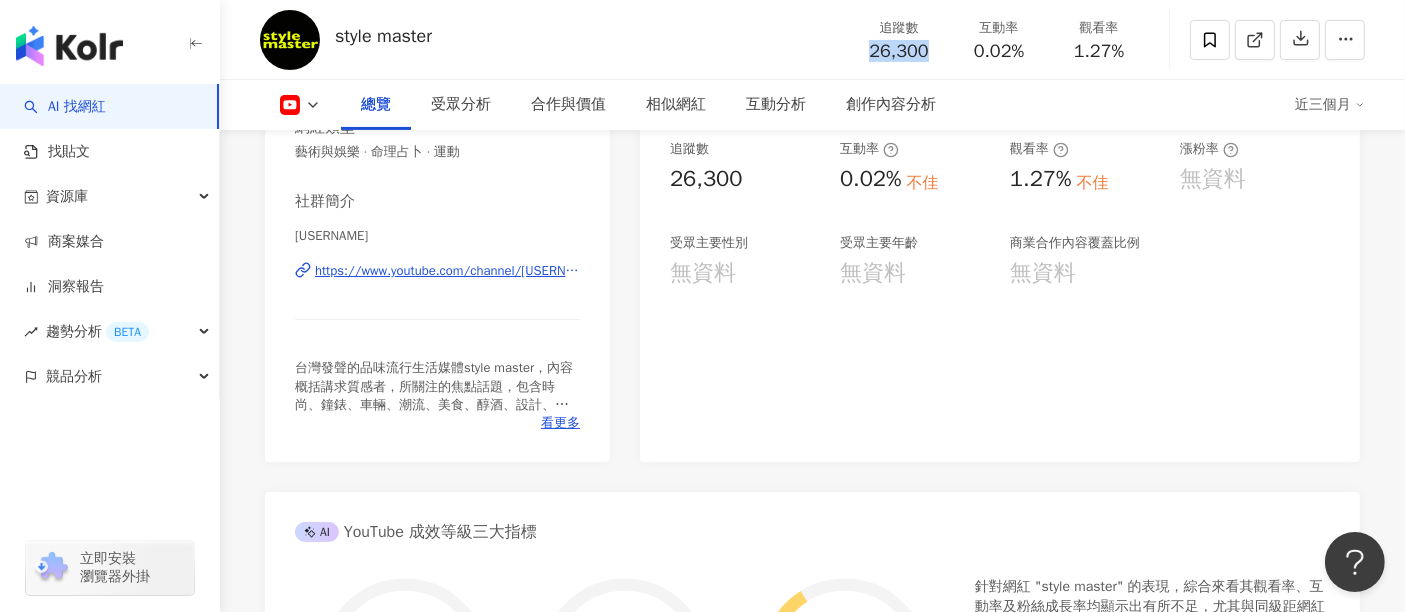 scroll, scrollTop: 333, scrollLeft: 0, axis: vertical 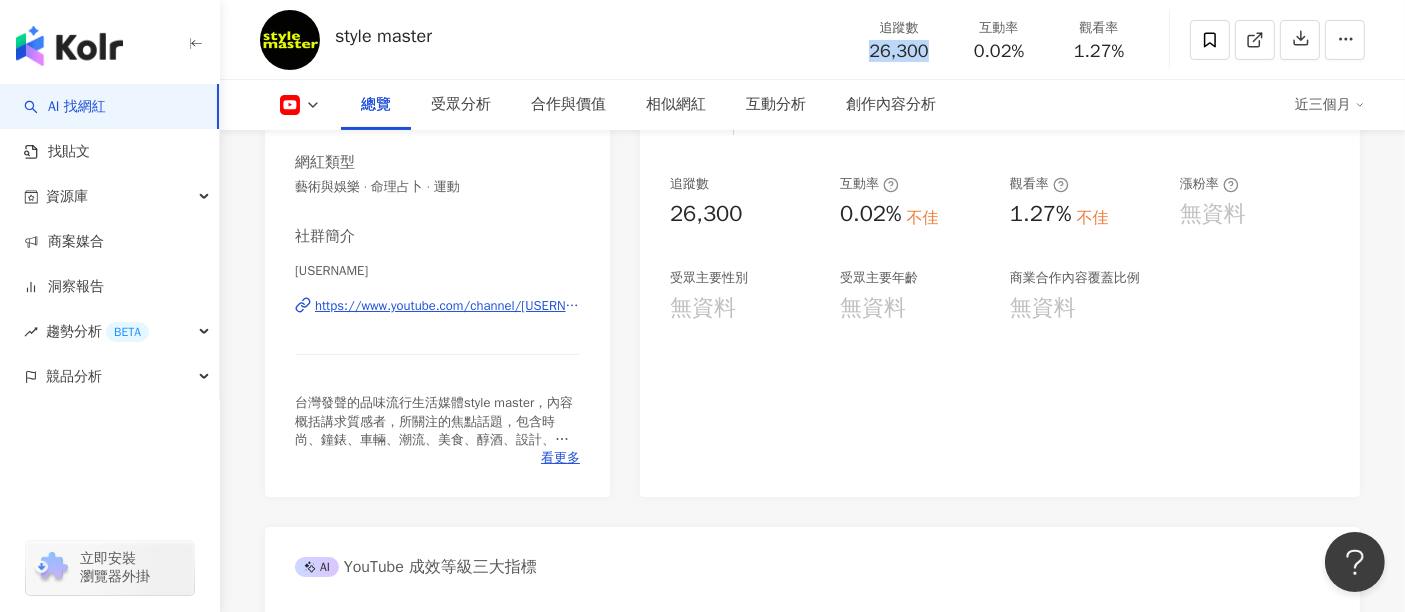 click 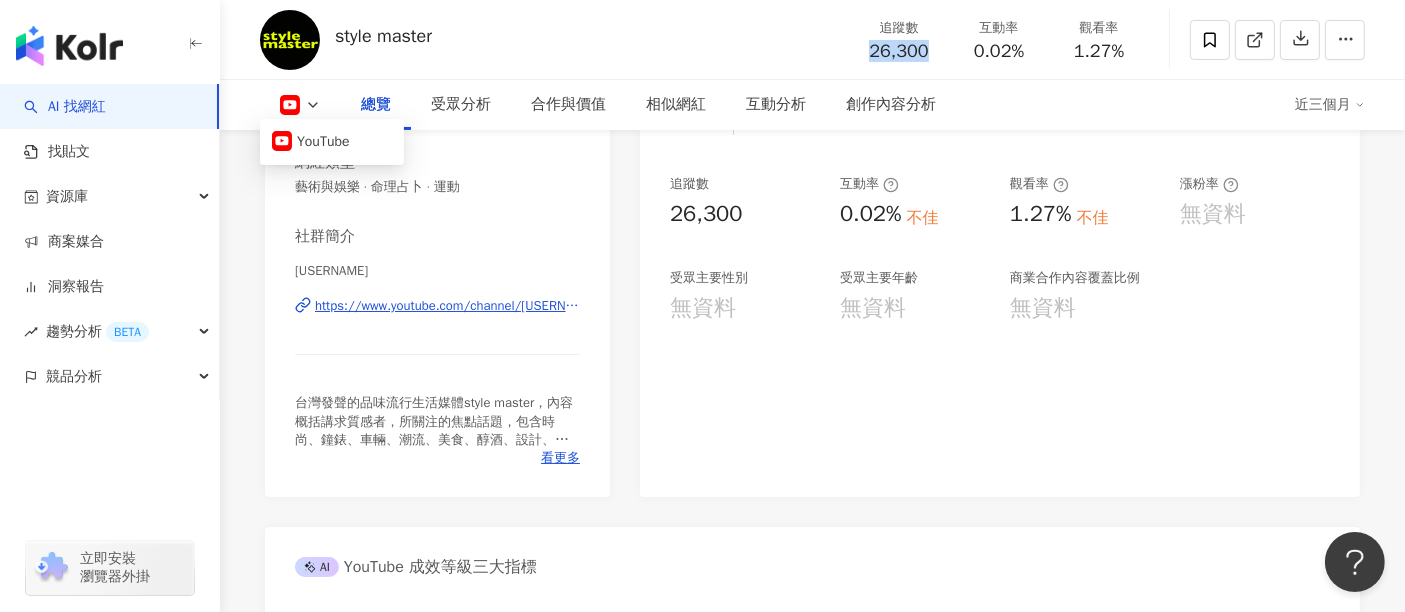 click 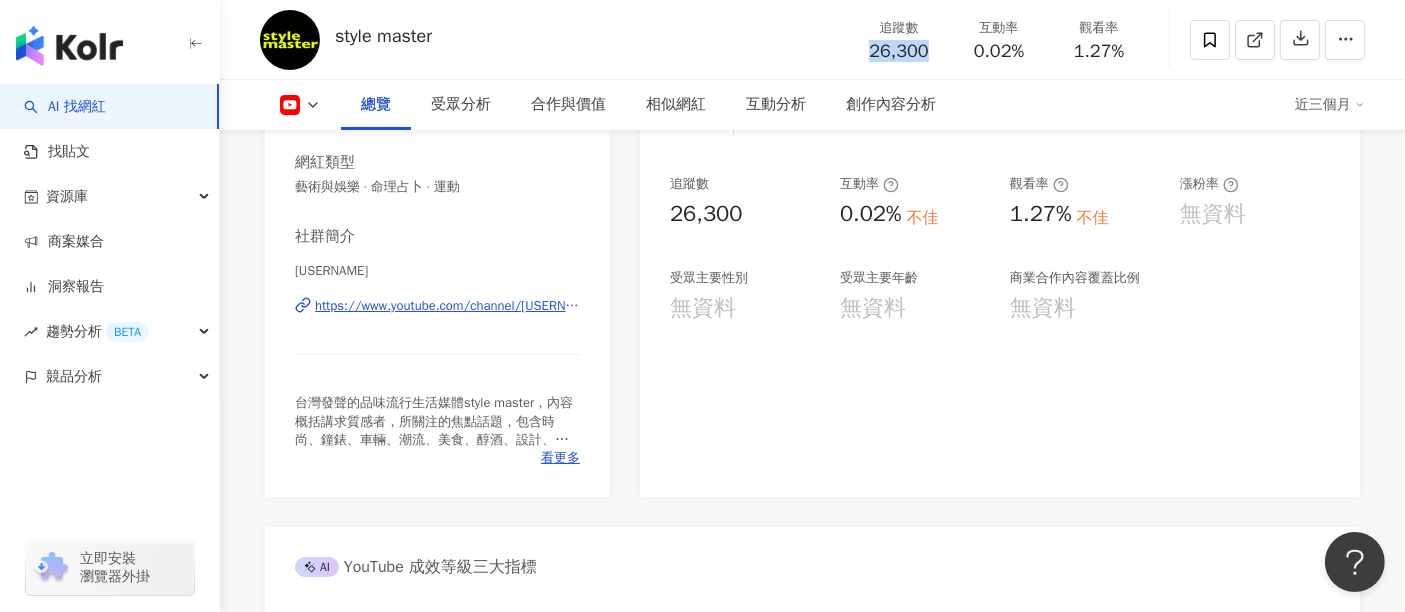 click 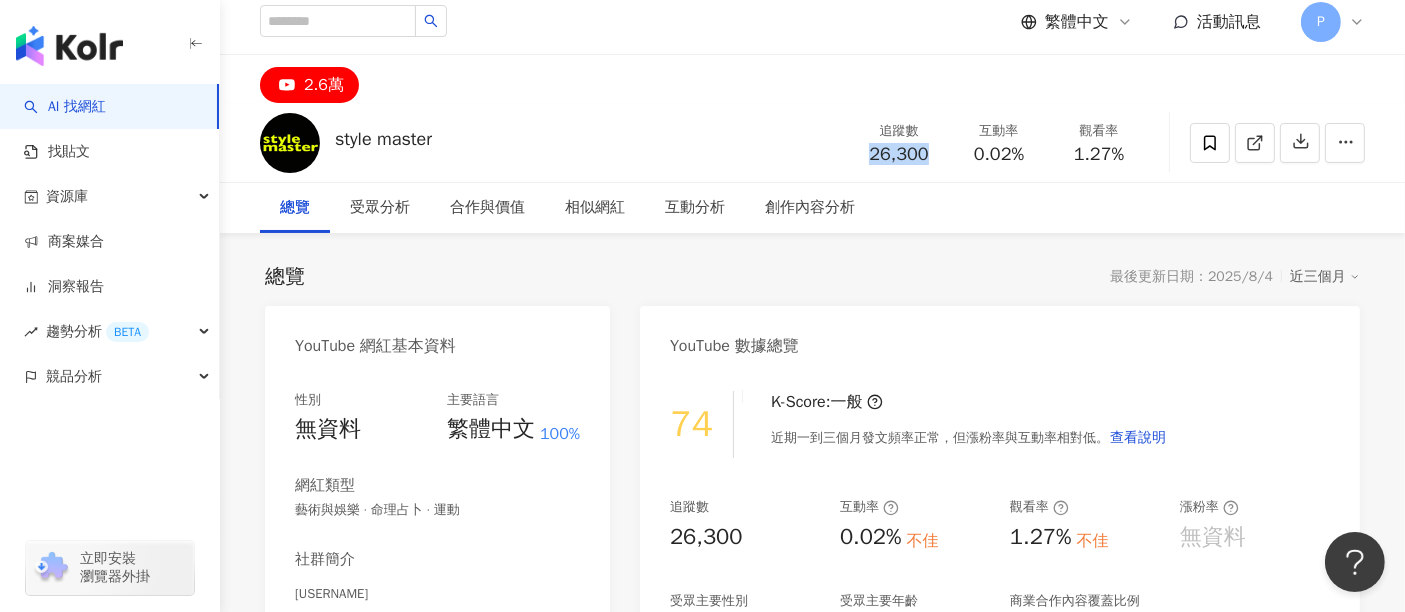 scroll, scrollTop: 0, scrollLeft: 0, axis: both 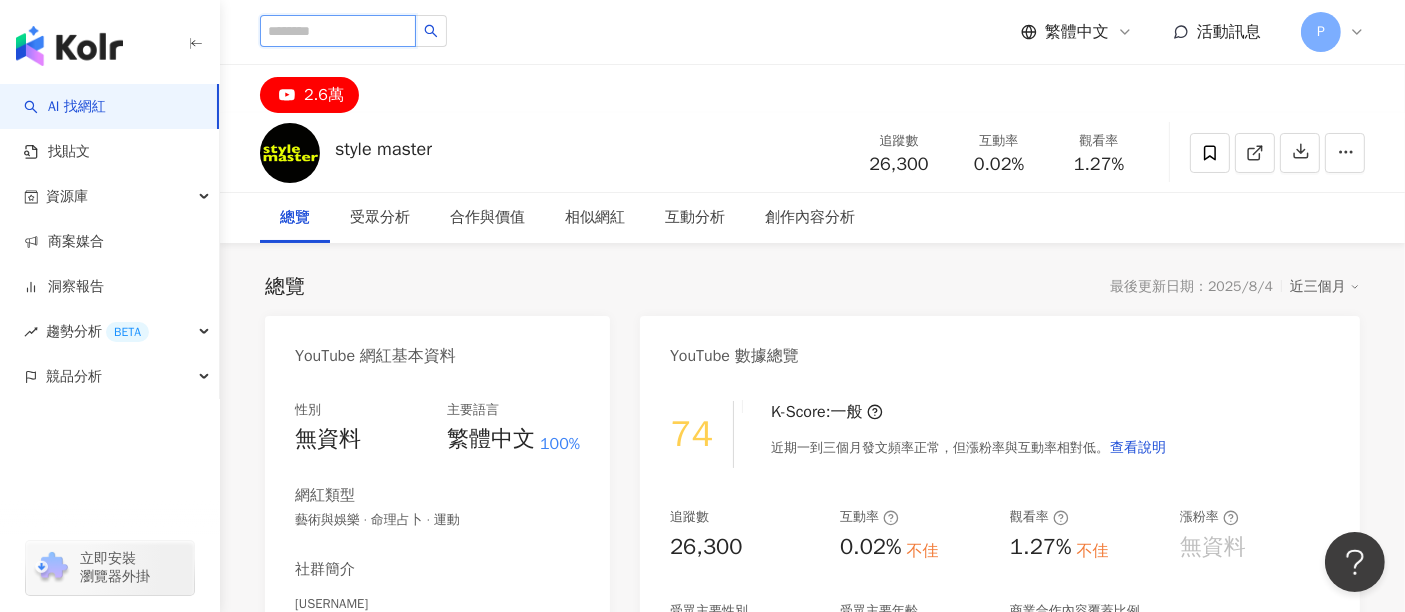 click at bounding box center [338, 31] 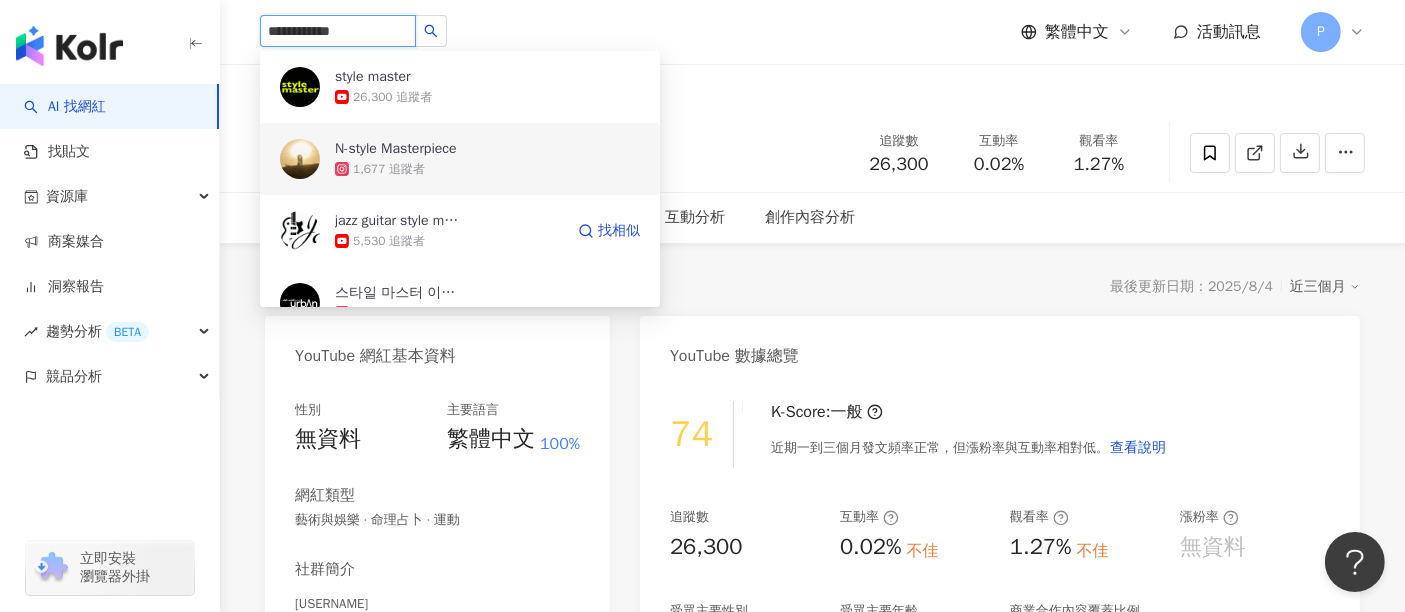 scroll, scrollTop: 222, scrollLeft: 0, axis: vertical 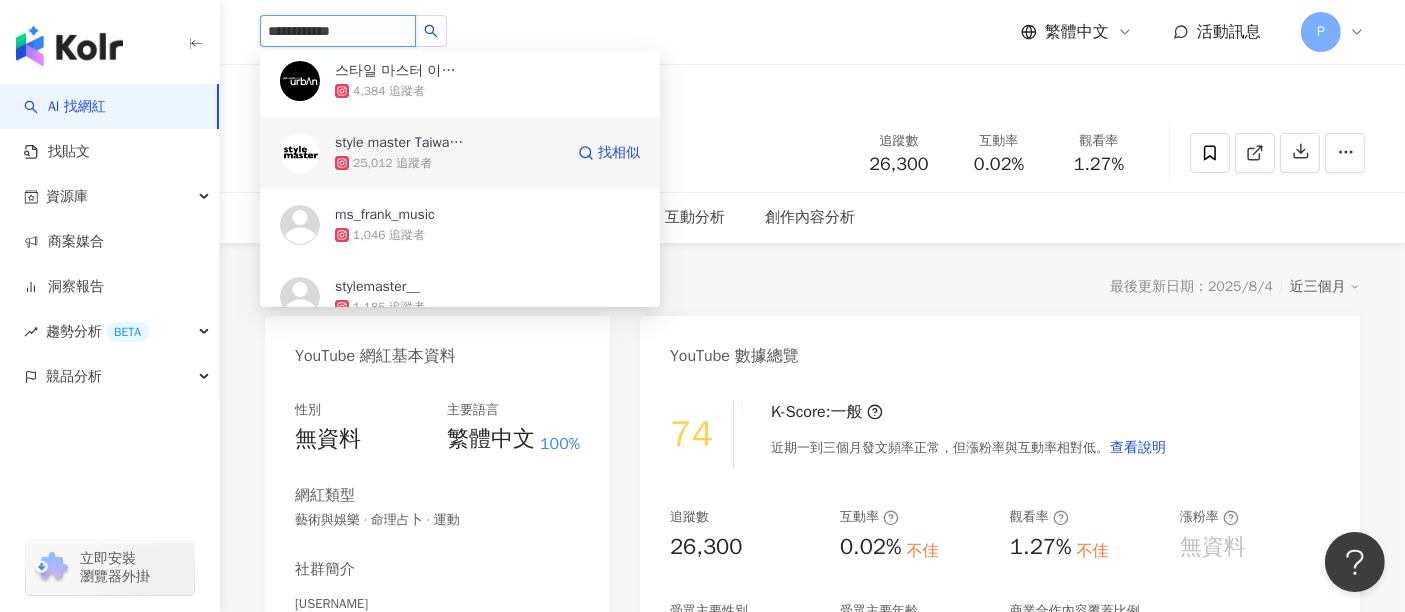 click on "style master Taiwan型格誌" at bounding box center [400, 143] 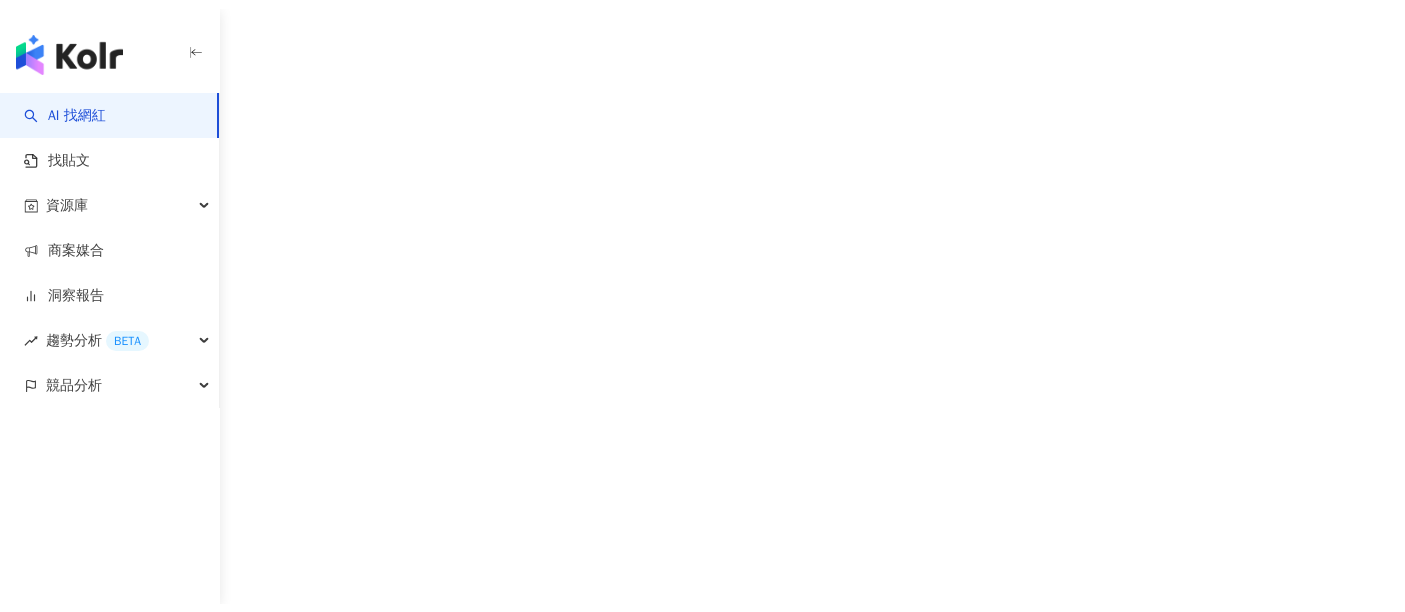 scroll, scrollTop: 0, scrollLeft: 0, axis: both 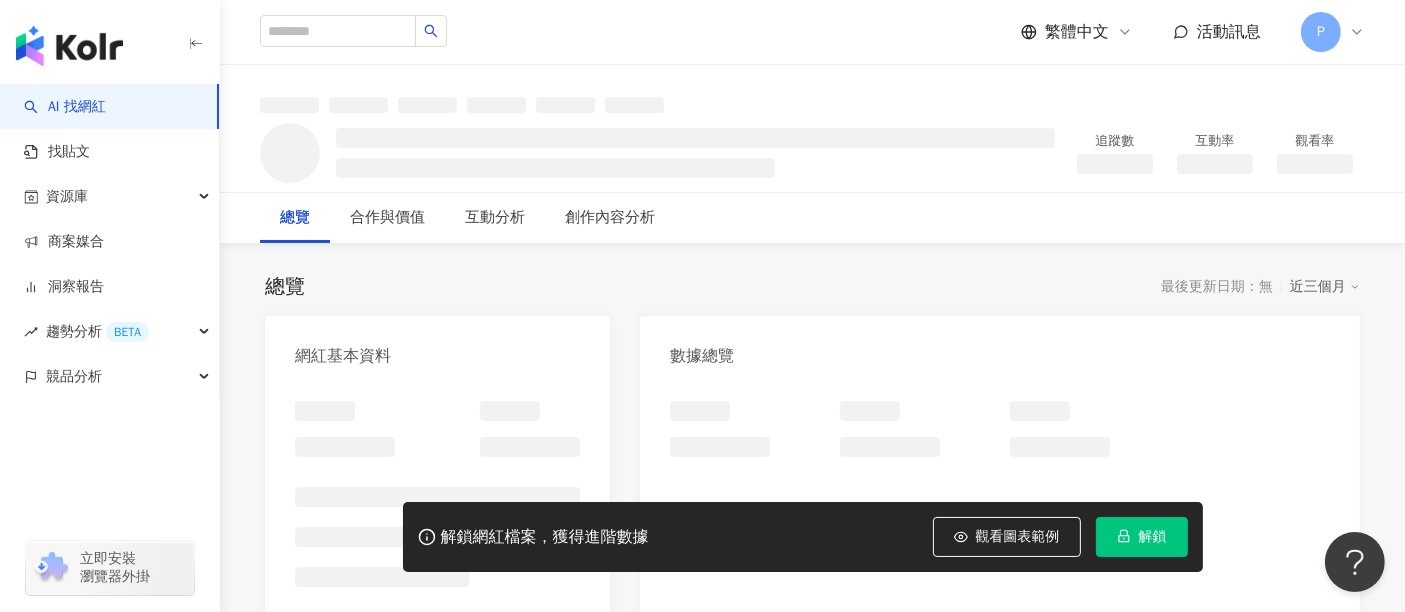click on "解鎖" at bounding box center (1153, 537) 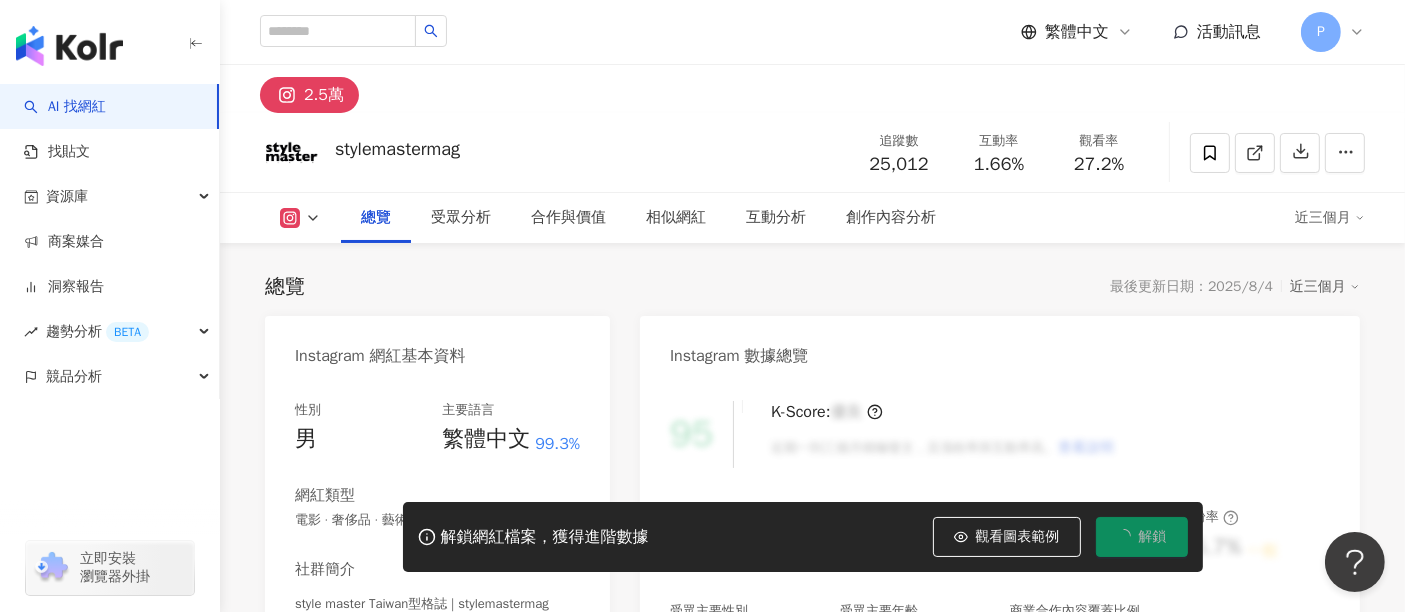 scroll, scrollTop: 222, scrollLeft: 0, axis: vertical 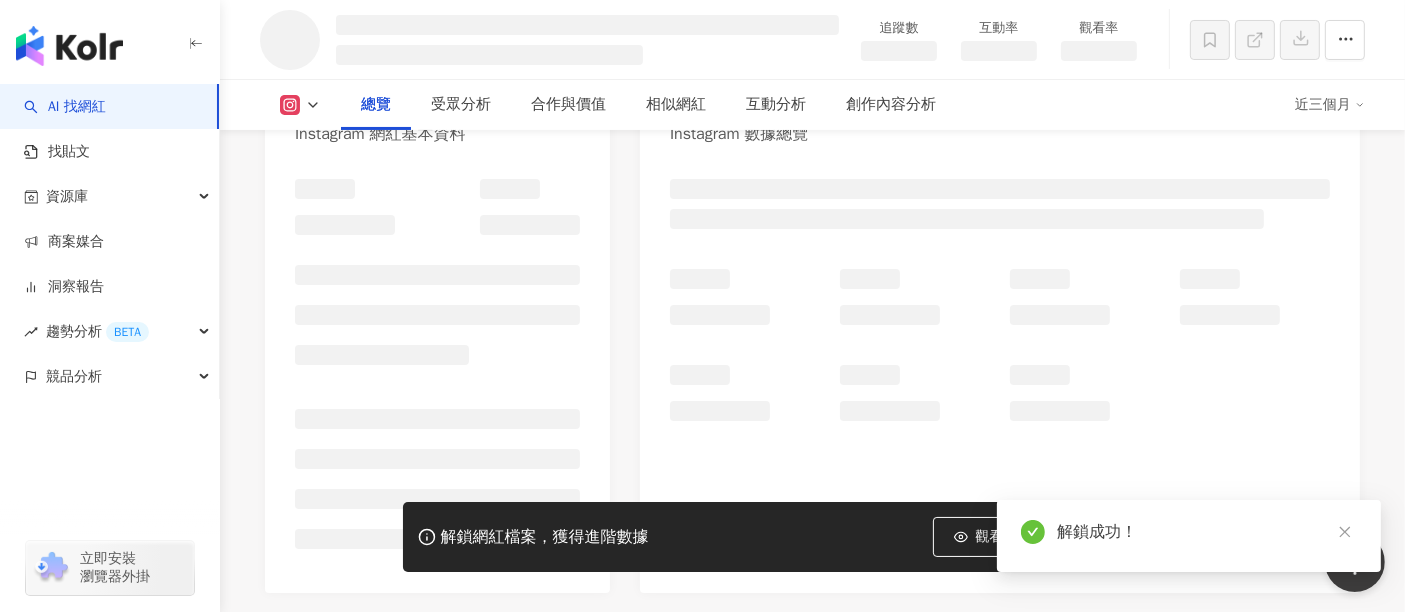 click at bounding box center (1000, 345) 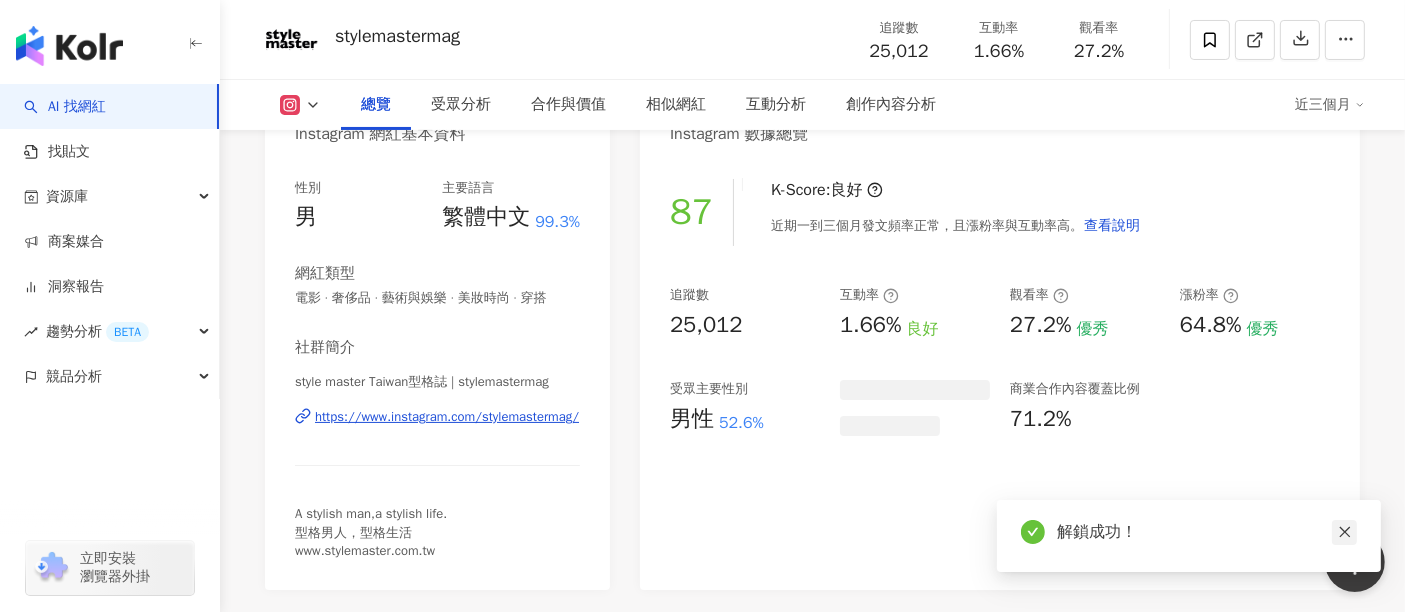 click 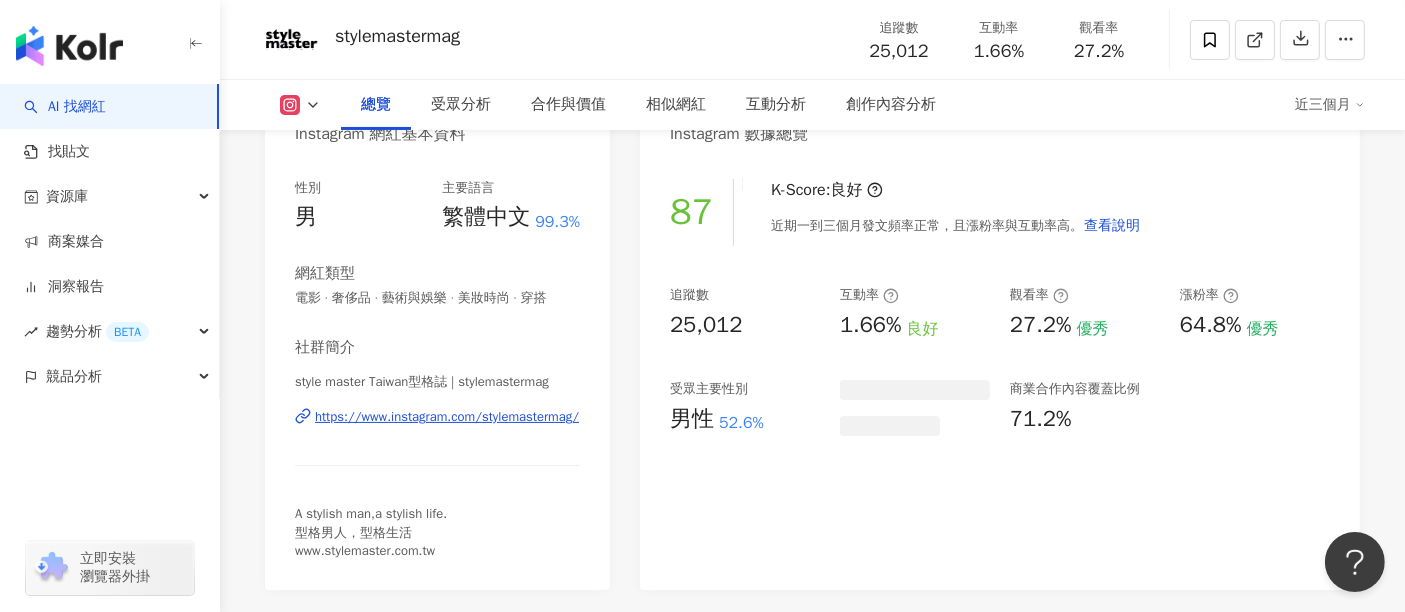 click on "追蹤數   [NUMBER] 互動率   [PERCENTAGE]% 良好 觀看率   [PERCENTAGE]% 優秀 漲粉率   [PERCENTAGE]% 優秀 受眾主要性別   男性 [PERCENTAGE]% 商業合作內容覆蓋比例   [PERCENTAGE]%" at bounding box center (1000, 361) 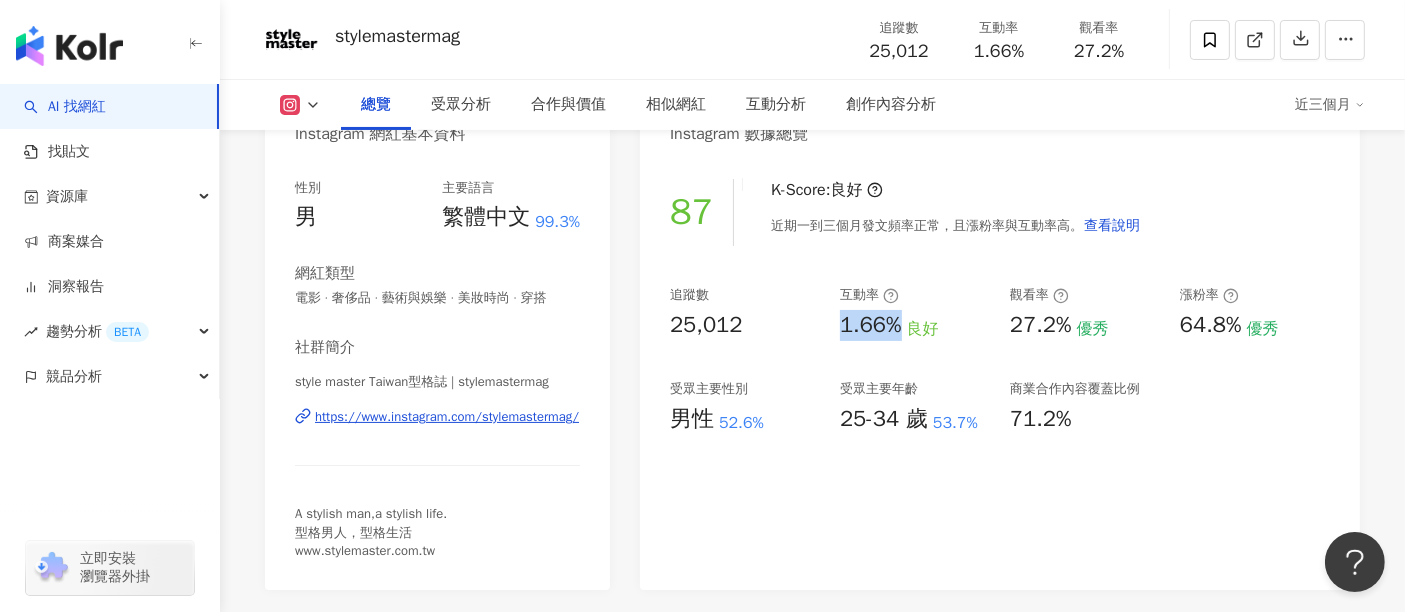 drag, startPoint x: 840, startPoint y: 329, endPoint x: 1345, endPoint y: 332, distance: 505.0089 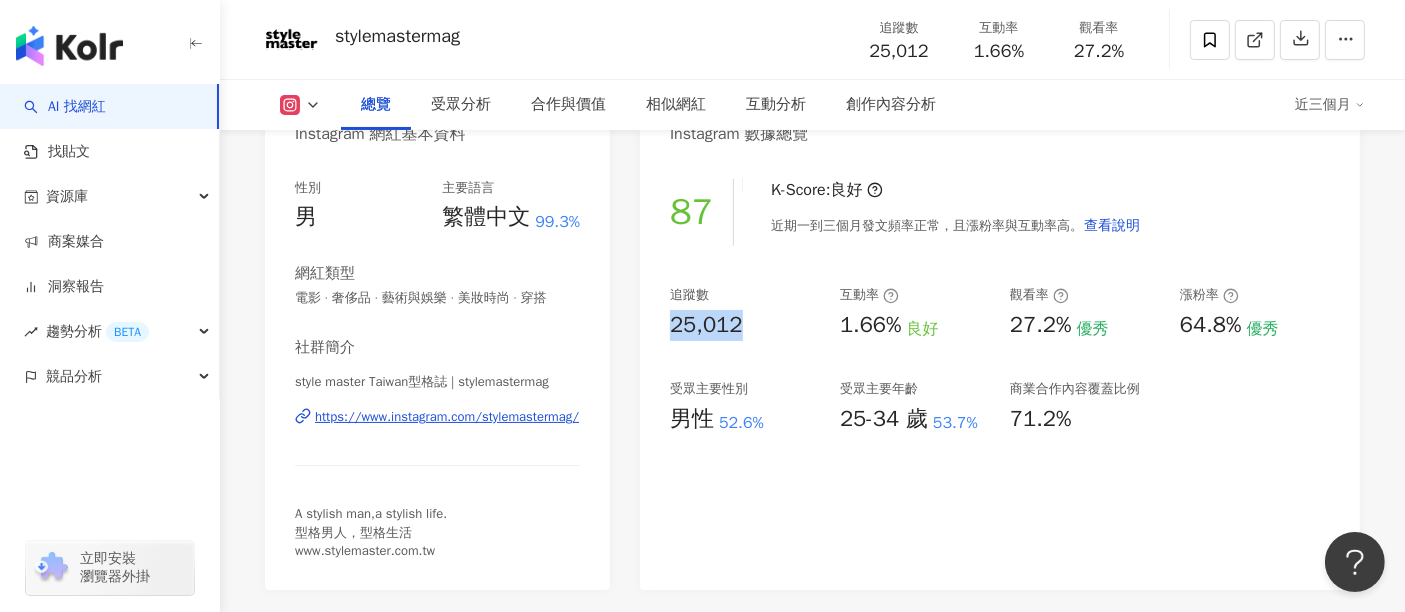 drag, startPoint x: 746, startPoint y: 333, endPoint x: 672, endPoint y: 327, distance: 74.24284 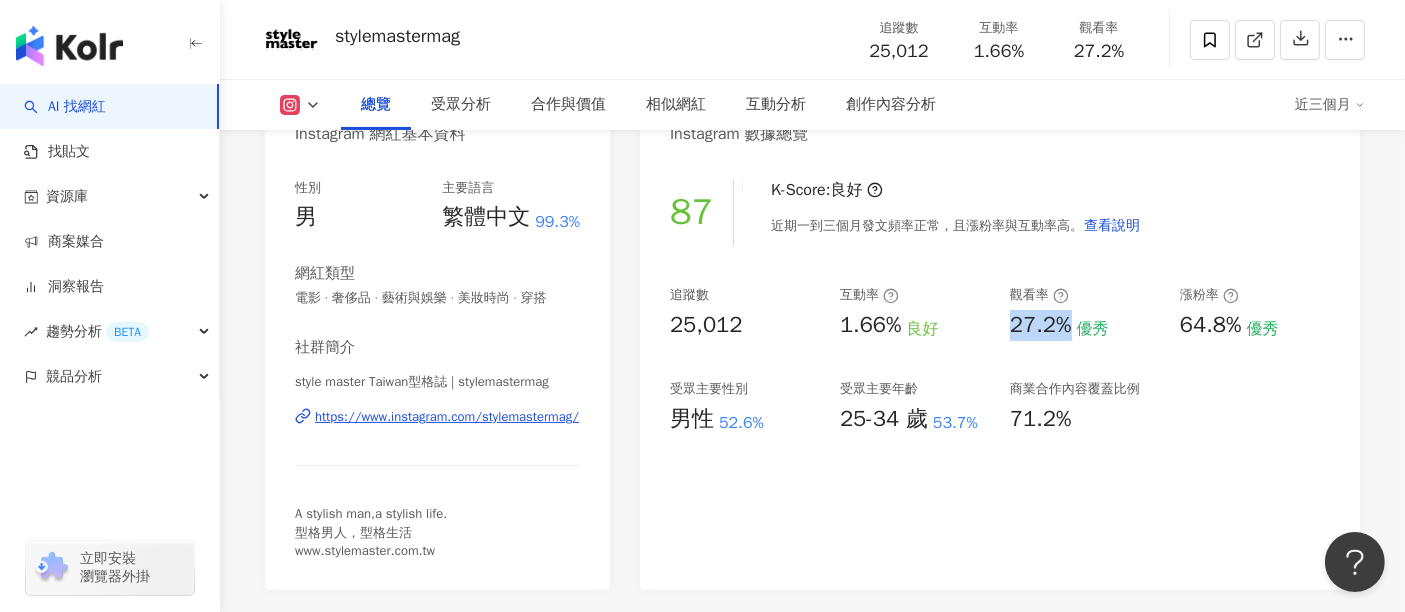 drag, startPoint x: 1014, startPoint y: 327, endPoint x: 1070, endPoint y: 334, distance: 56.435802 